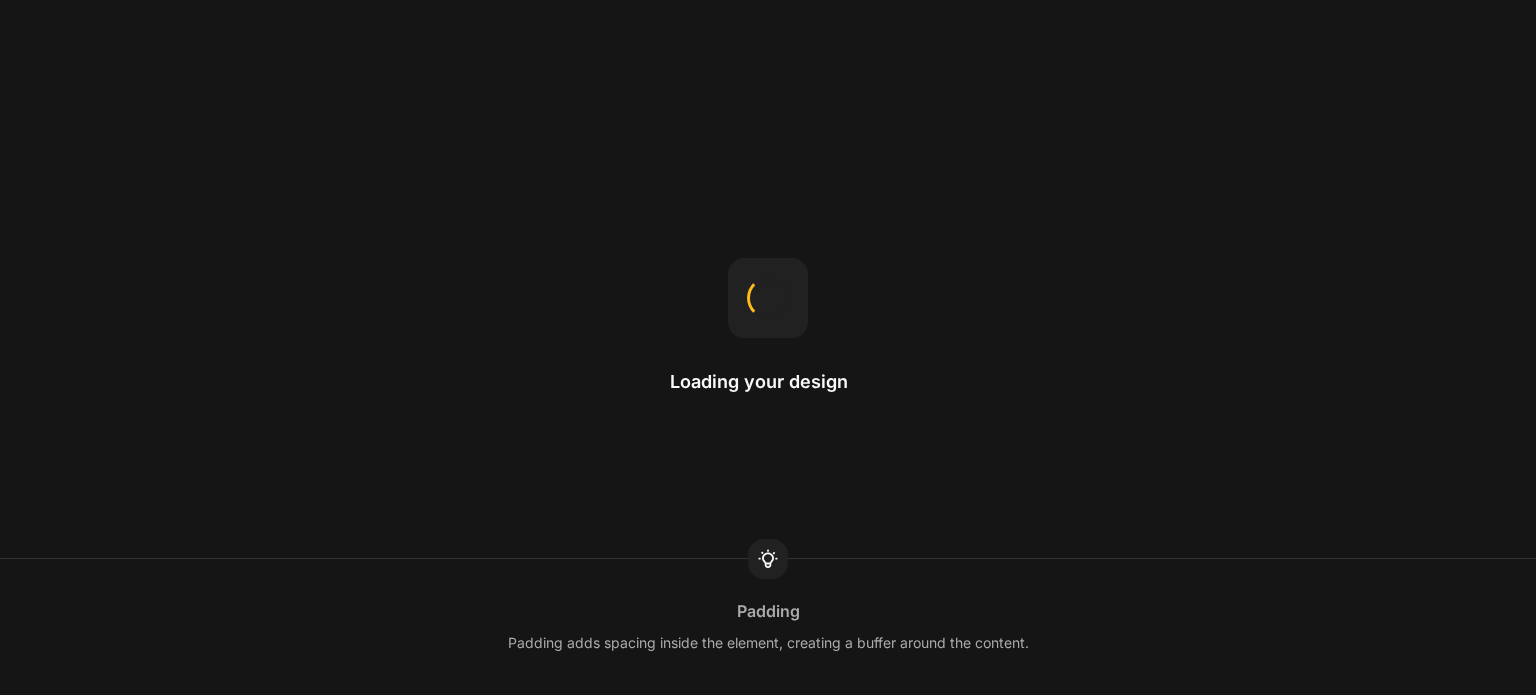 scroll, scrollTop: 0, scrollLeft: 0, axis: both 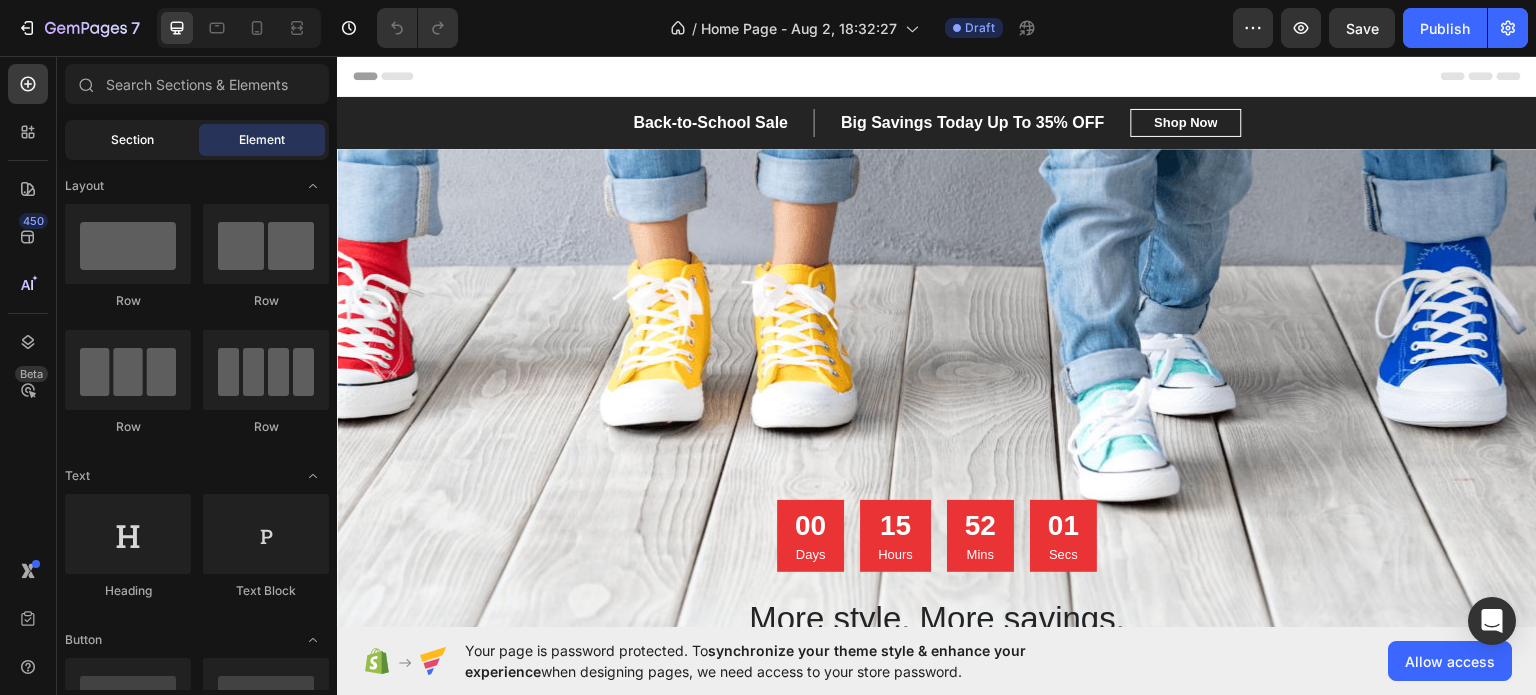 click on "Section" at bounding box center (132, 140) 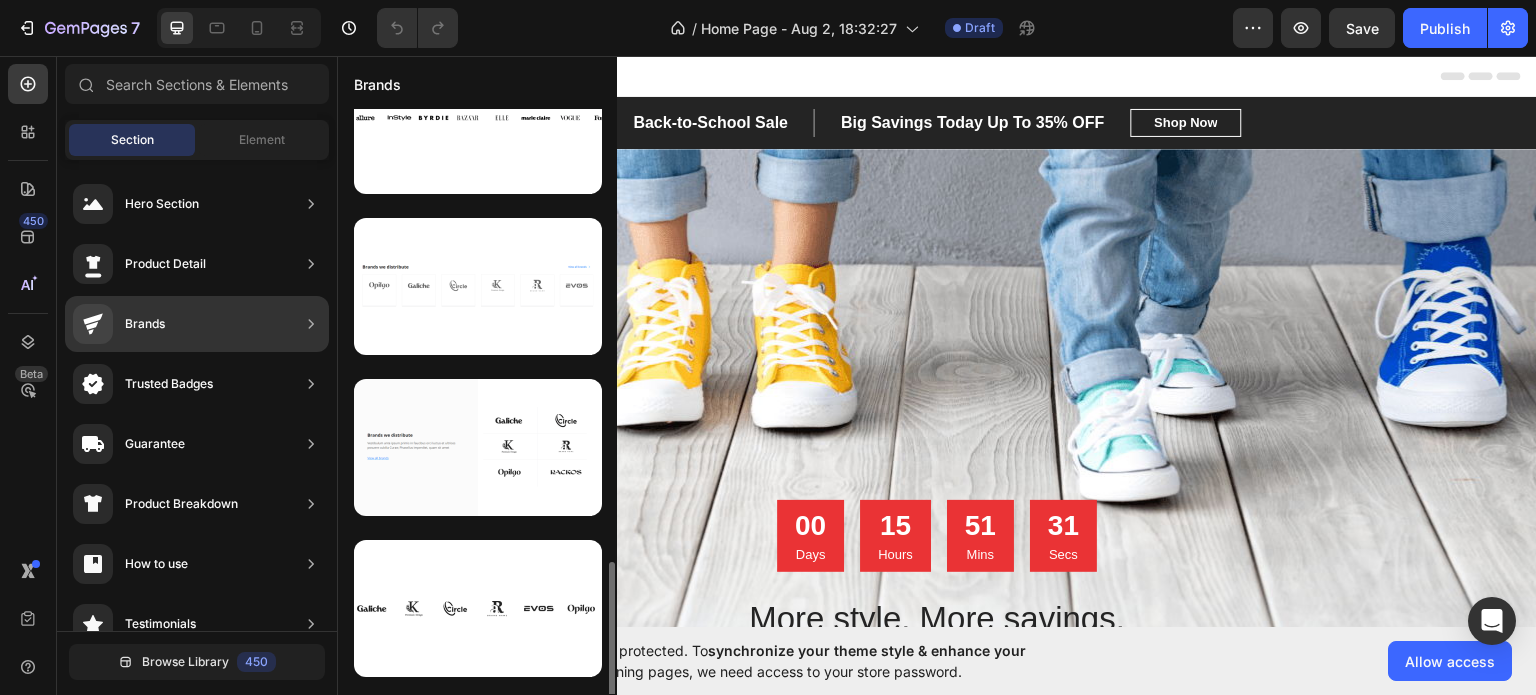 scroll, scrollTop: 1173, scrollLeft: 0, axis: vertical 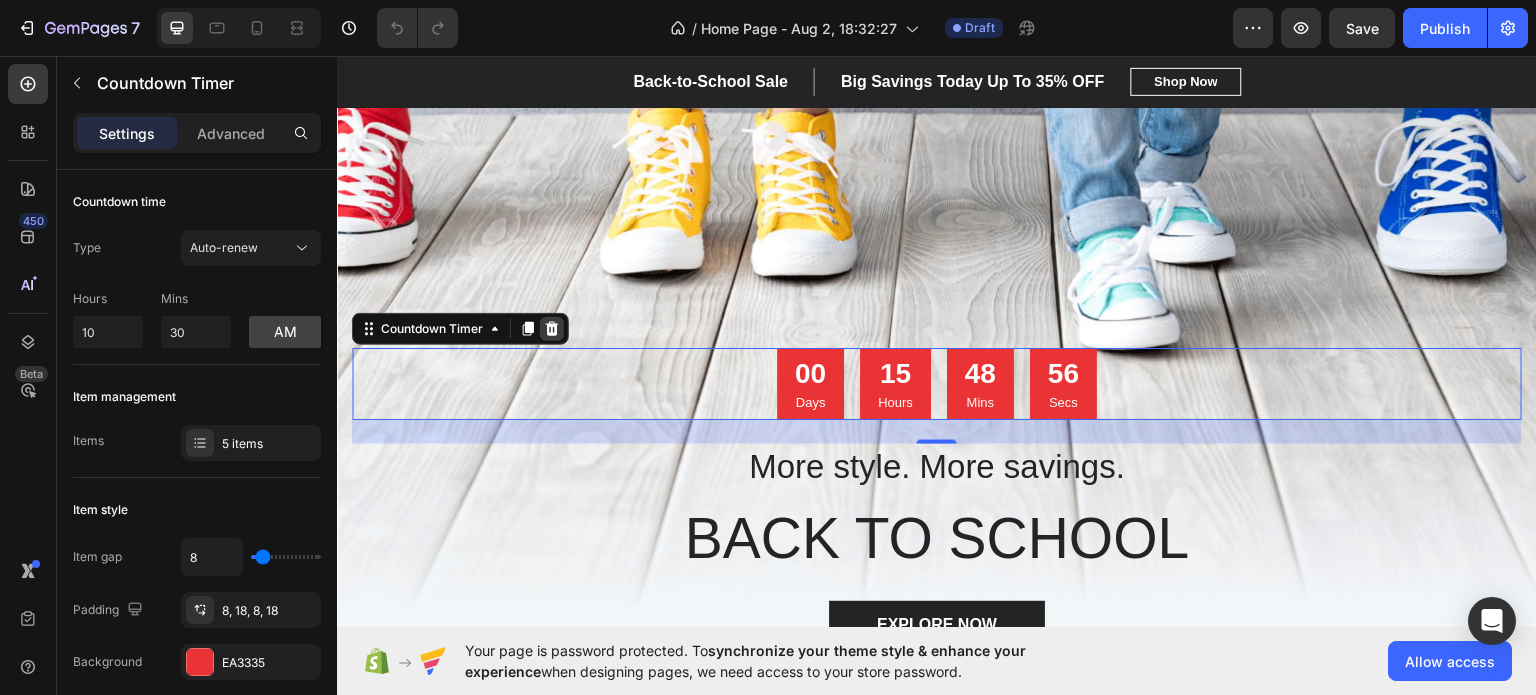 click 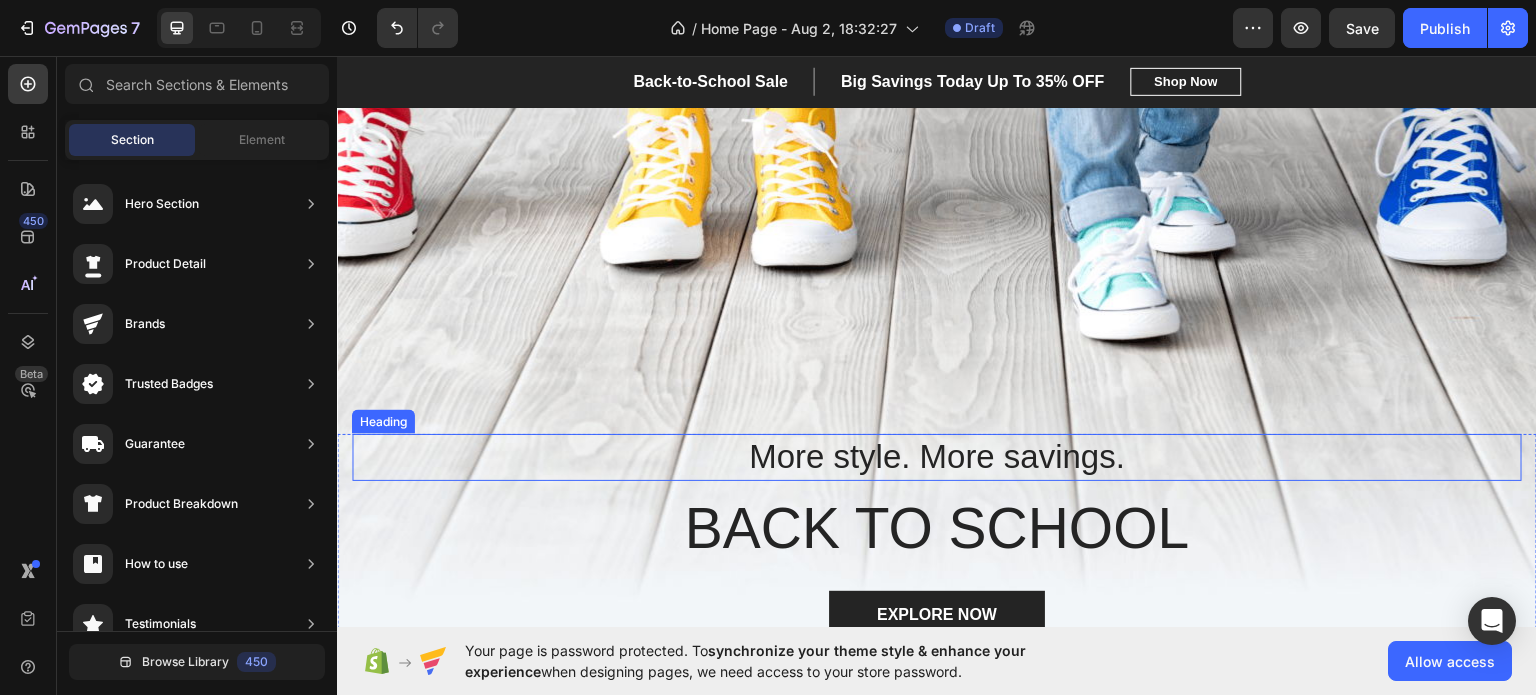 scroll, scrollTop: 0, scrollLeft: 0, axis: both 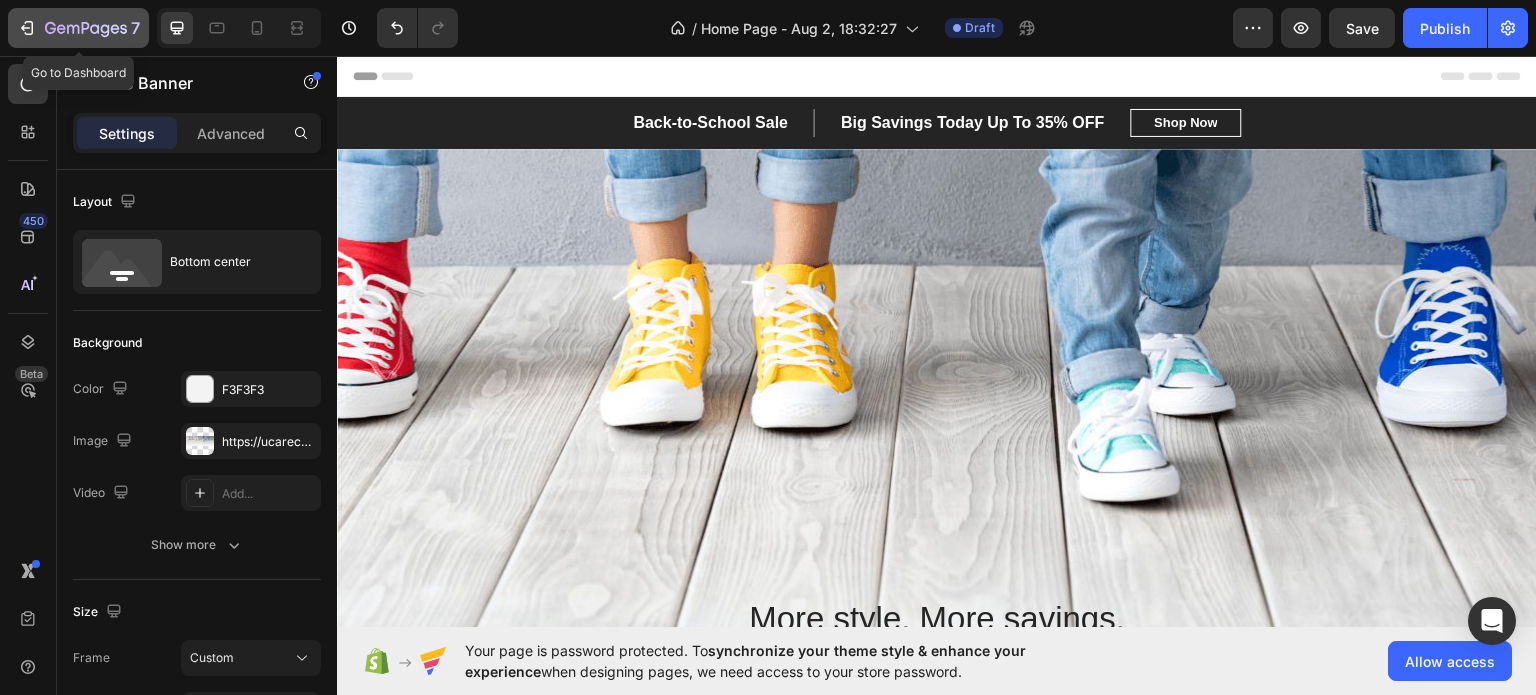 click on "7" 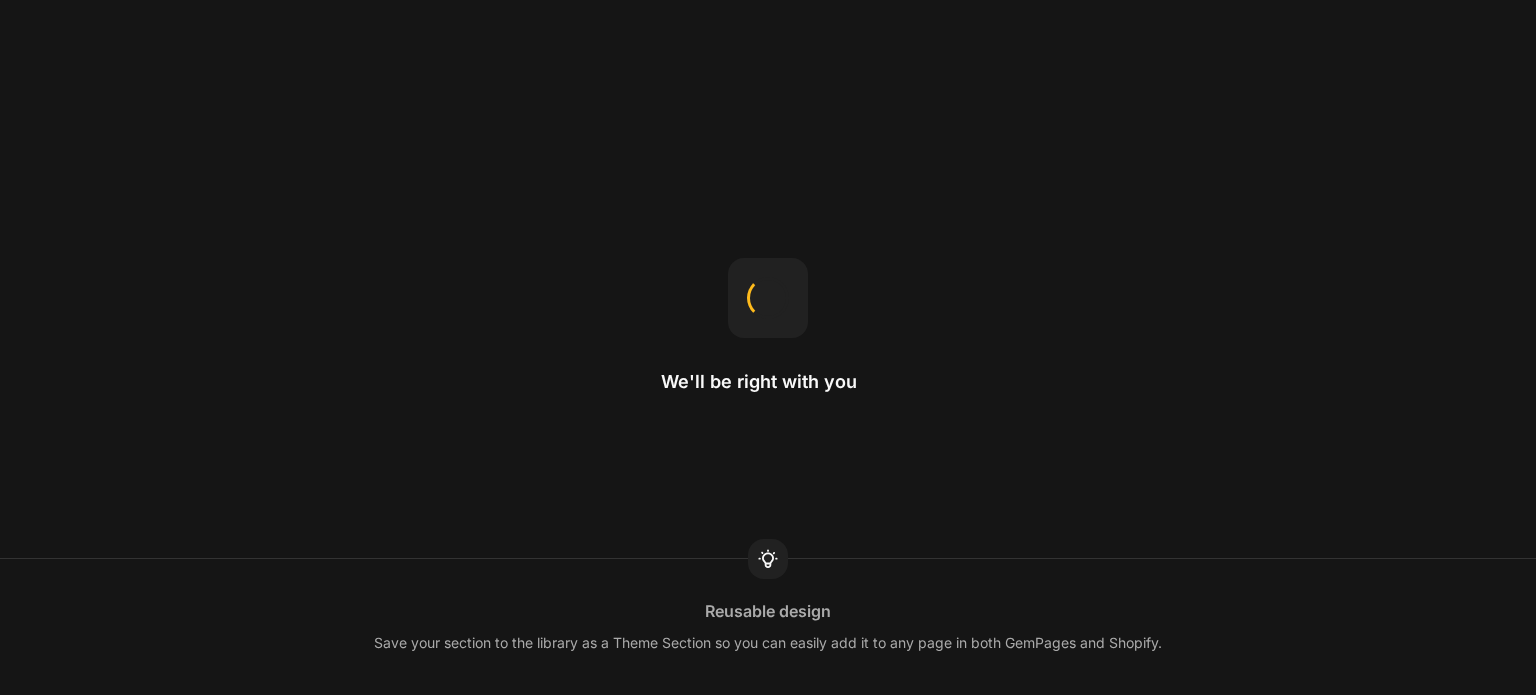 scroll, scrollTop: 0, scrollLeft: 0, axis: both 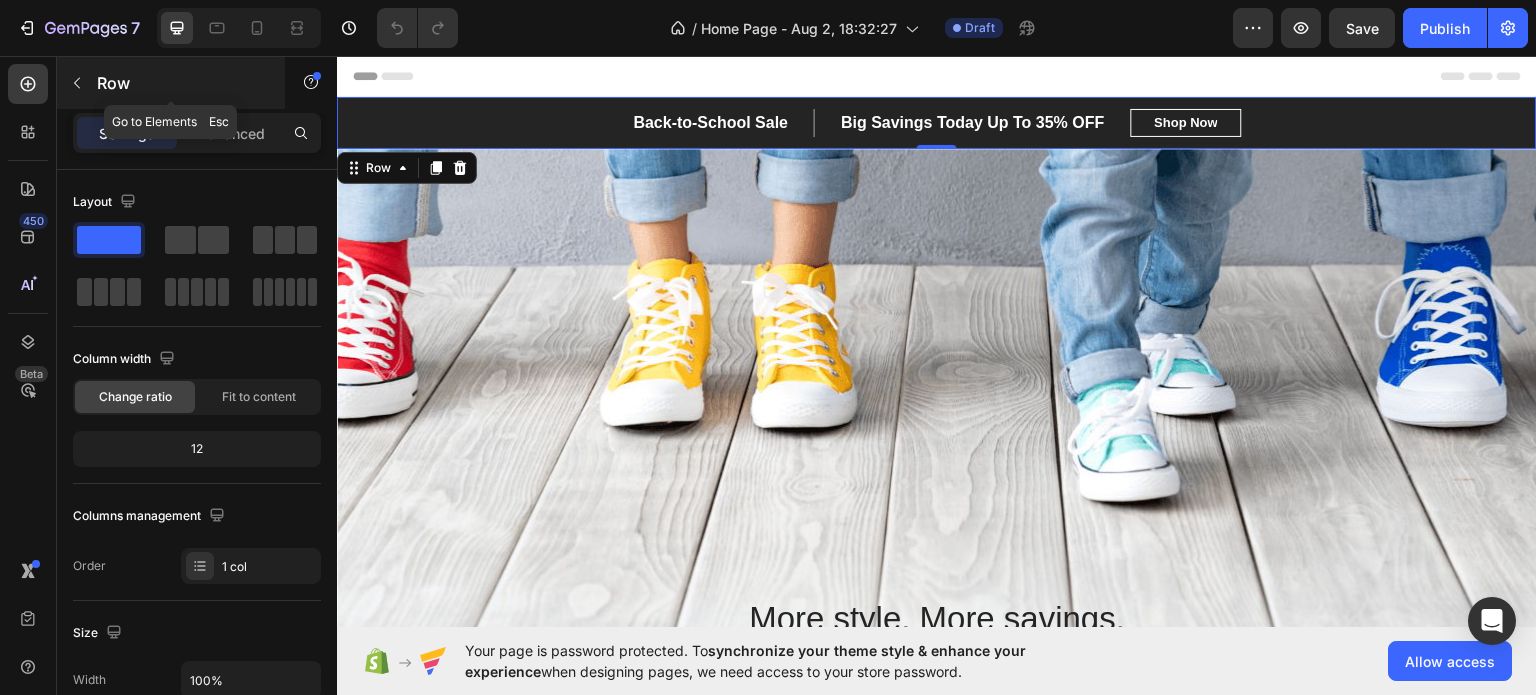 click 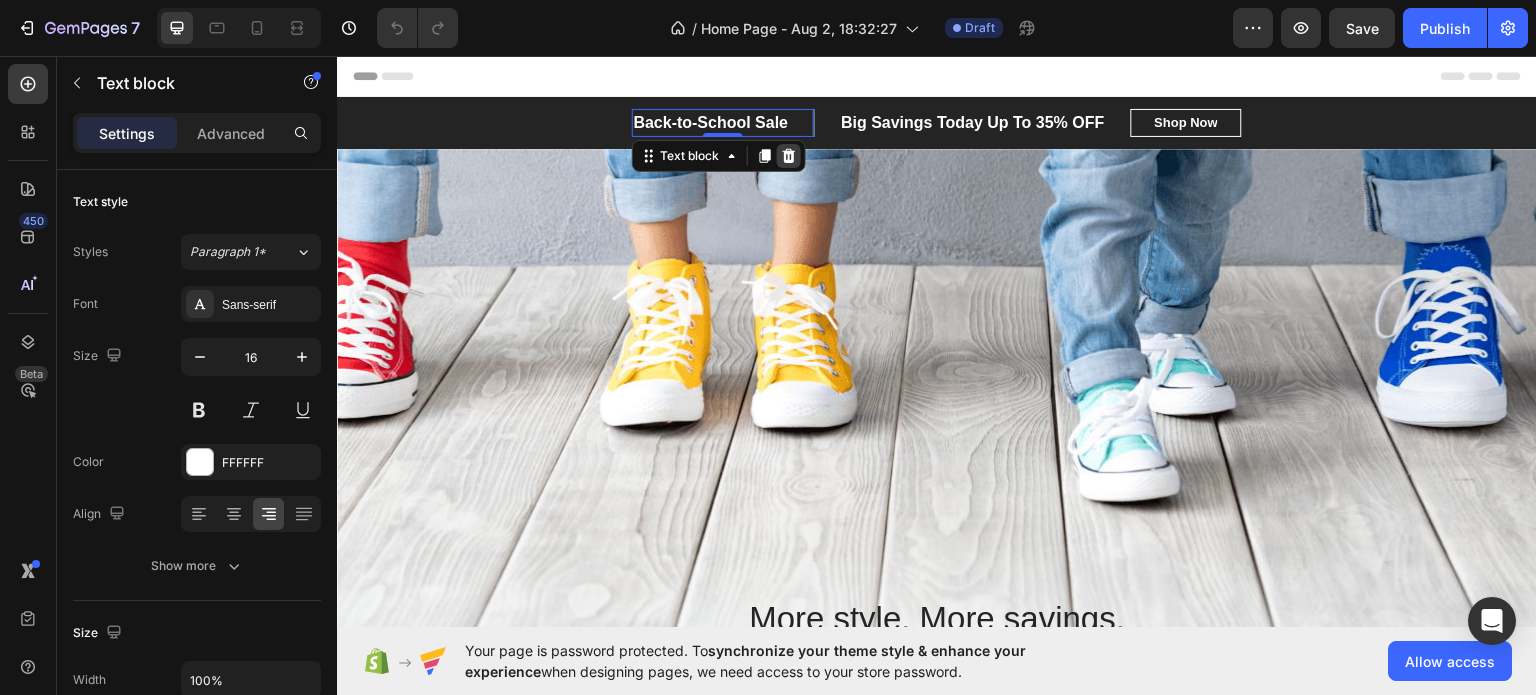 click 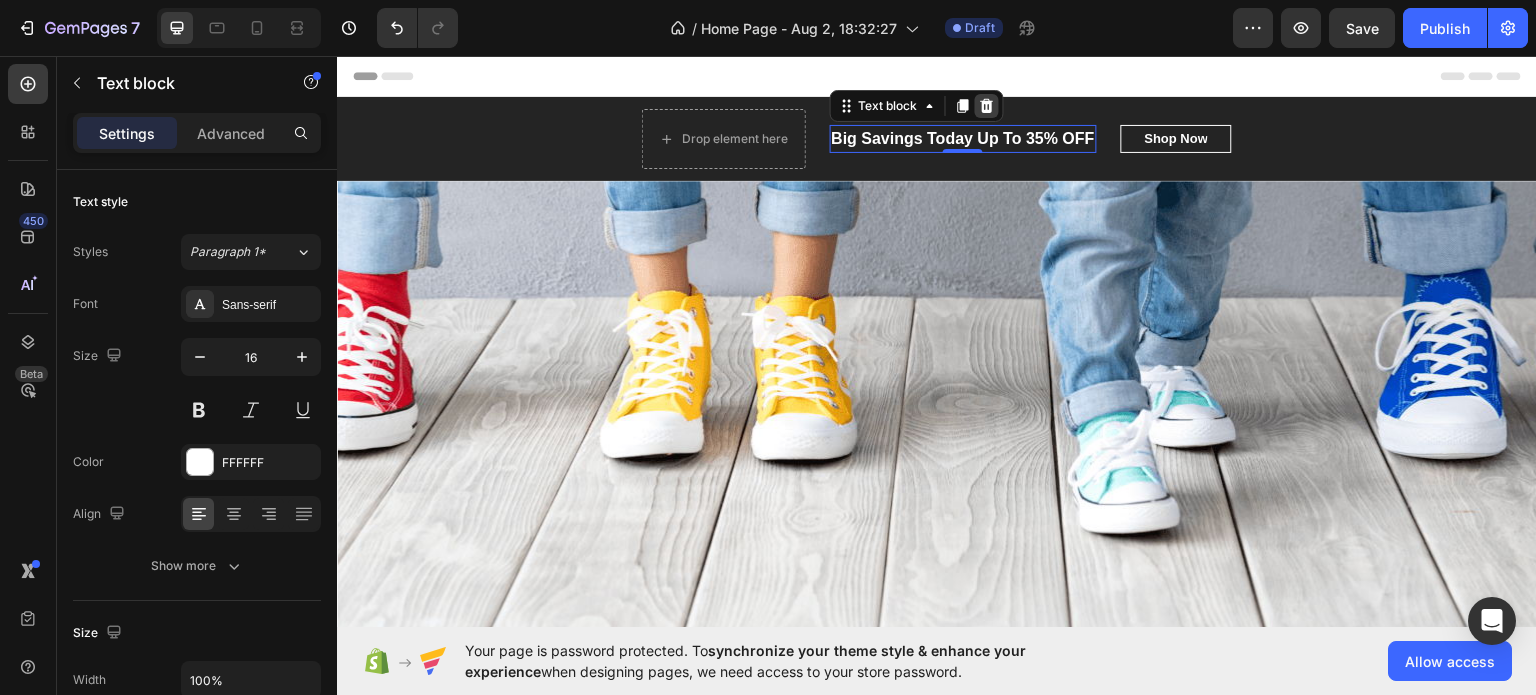 click 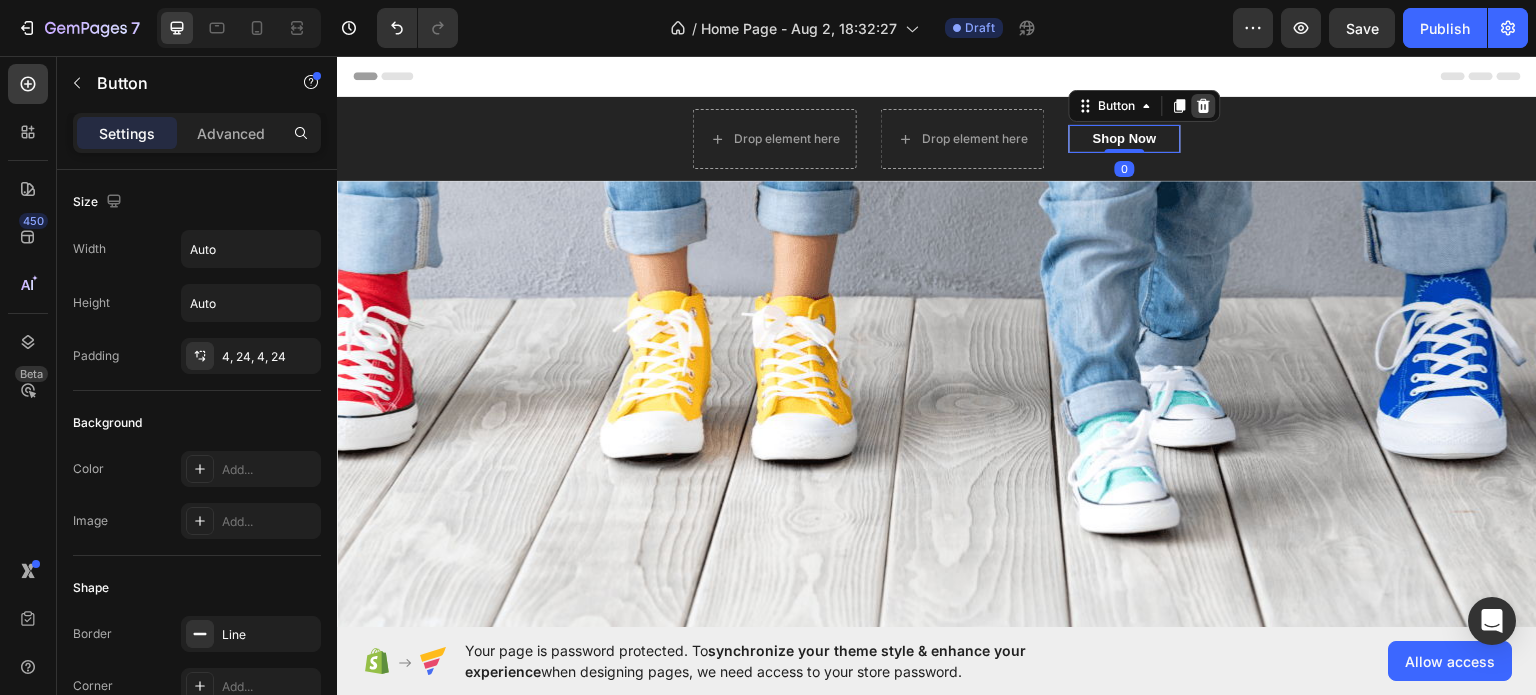 click 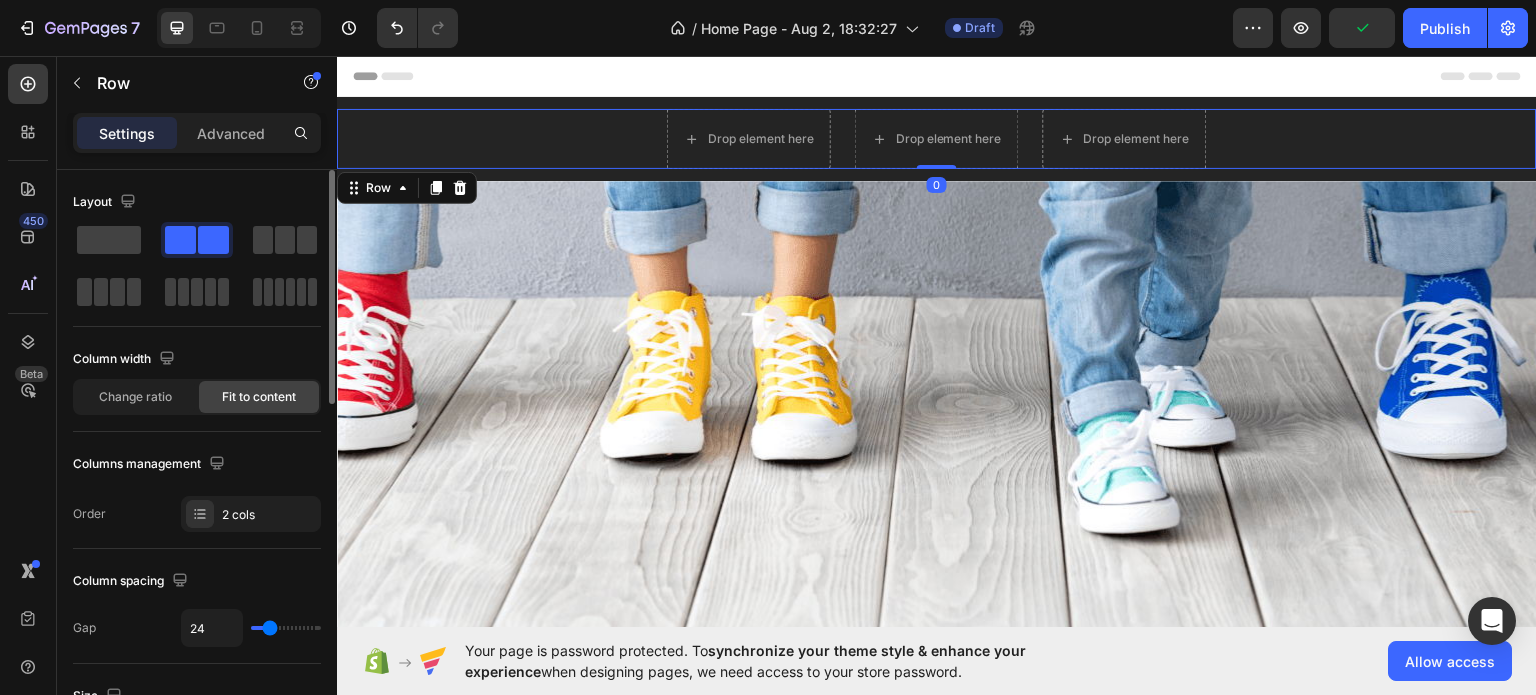 click 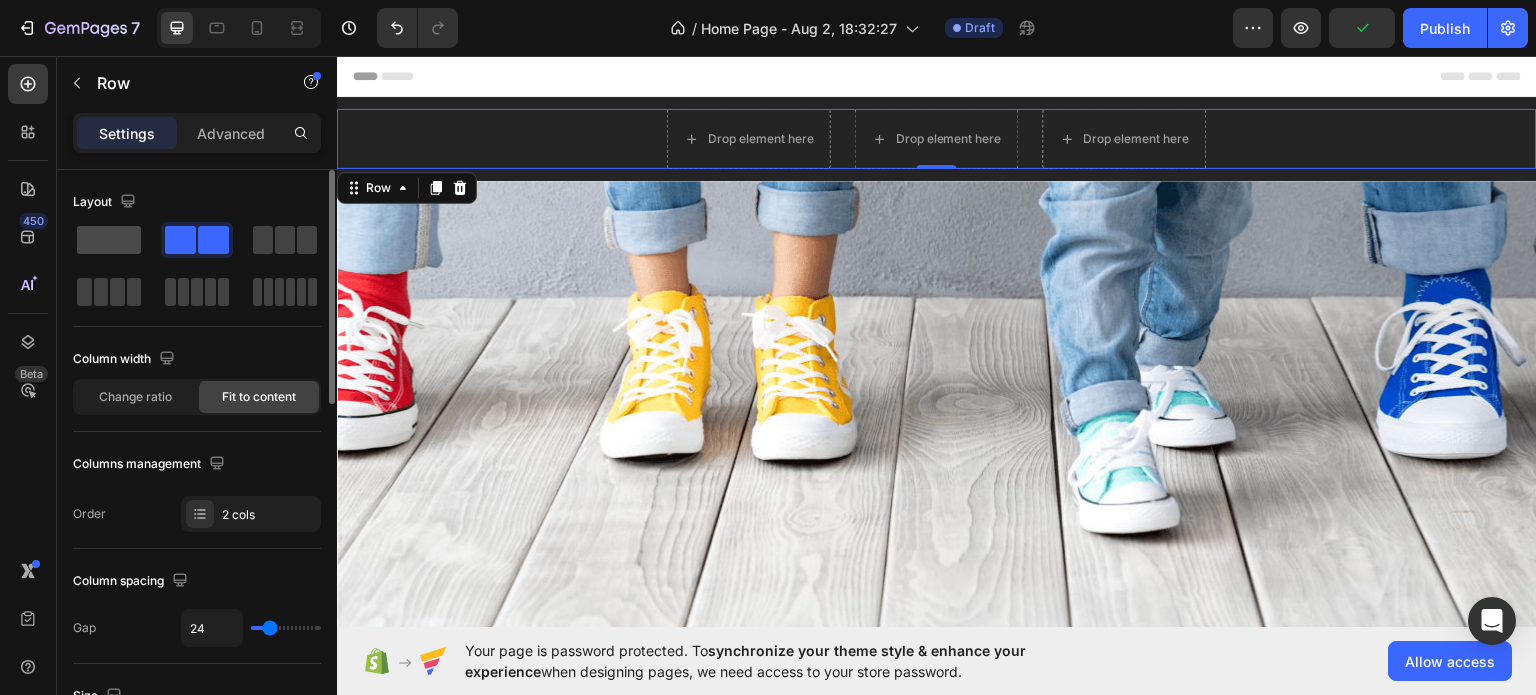 click 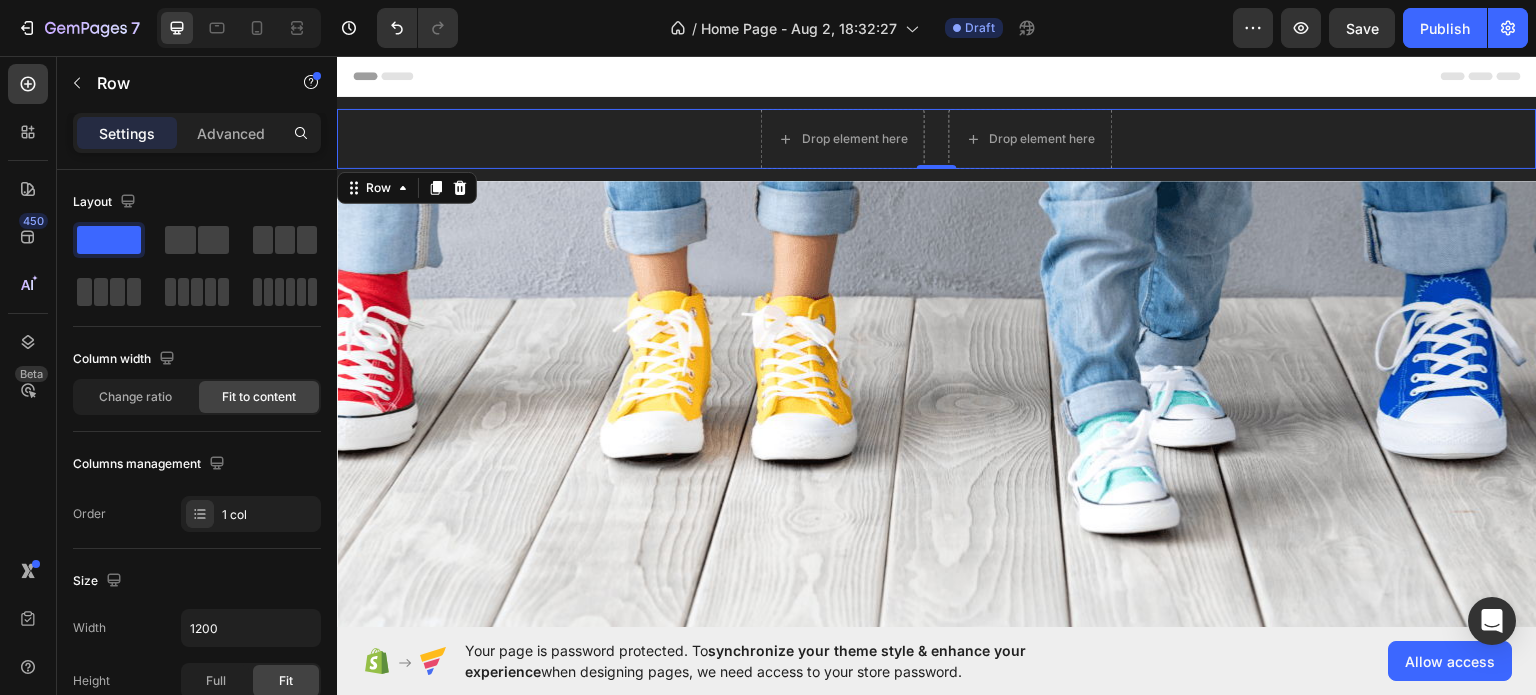 click on "7   /  Home Page - [DATE] [TIME] Draft Preview  Save   Publish" 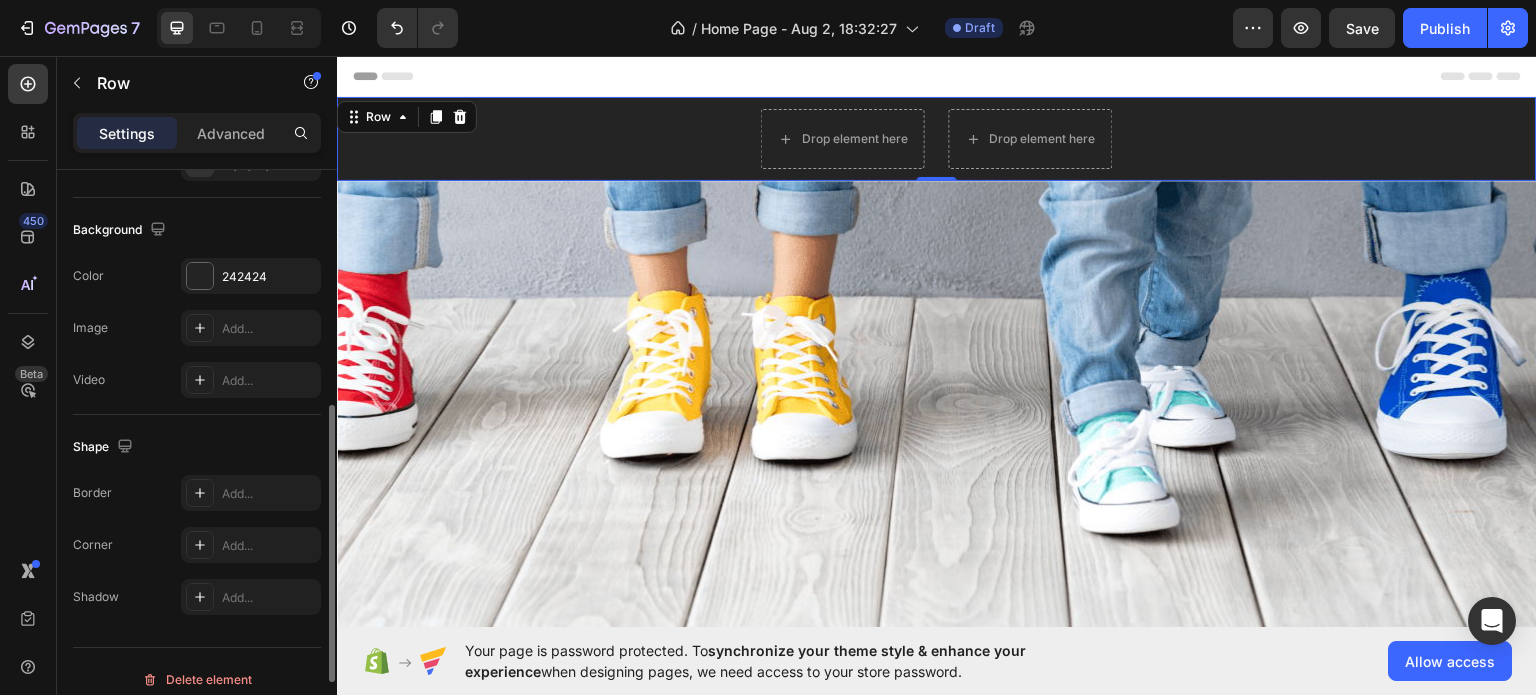 scroll, scrollTop: 636, scrollLeft: 0, axis: vertical 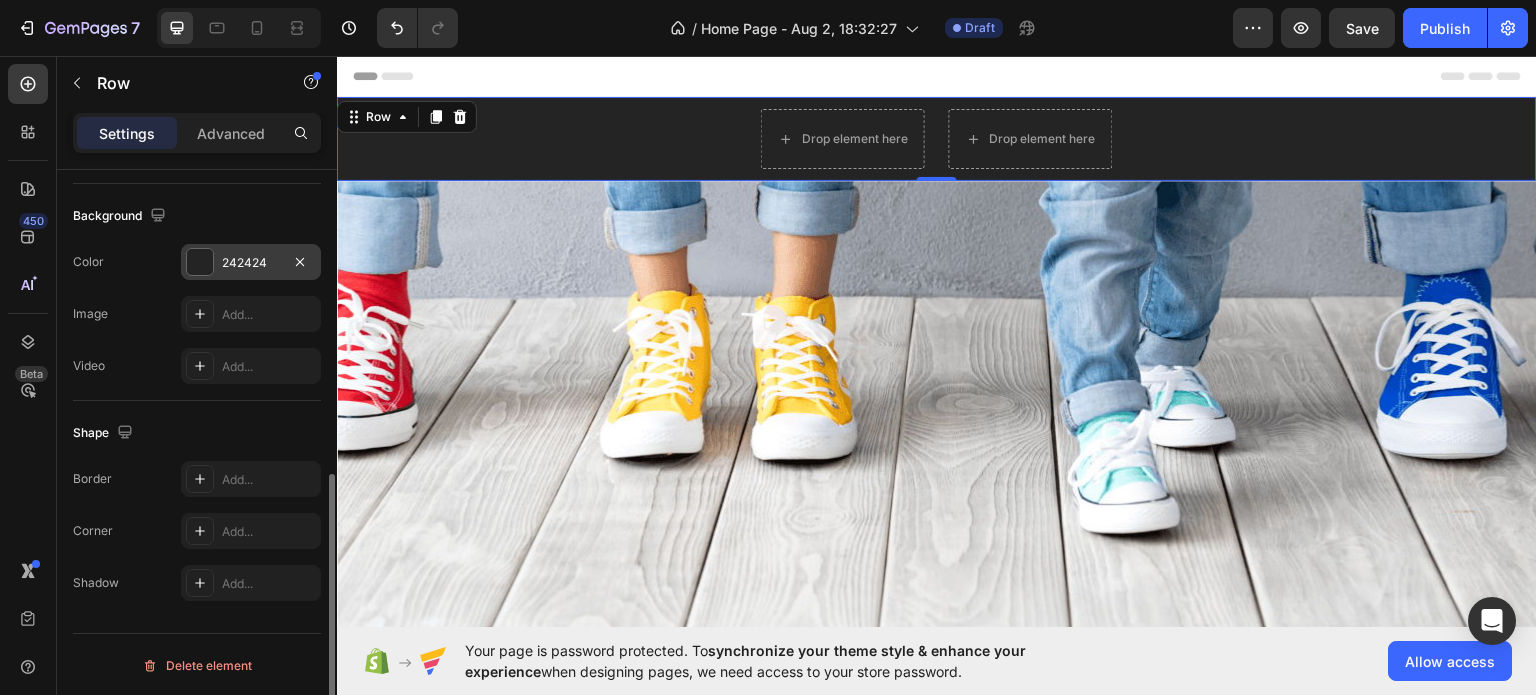 click on "242424" at bounding box center [251, 263] 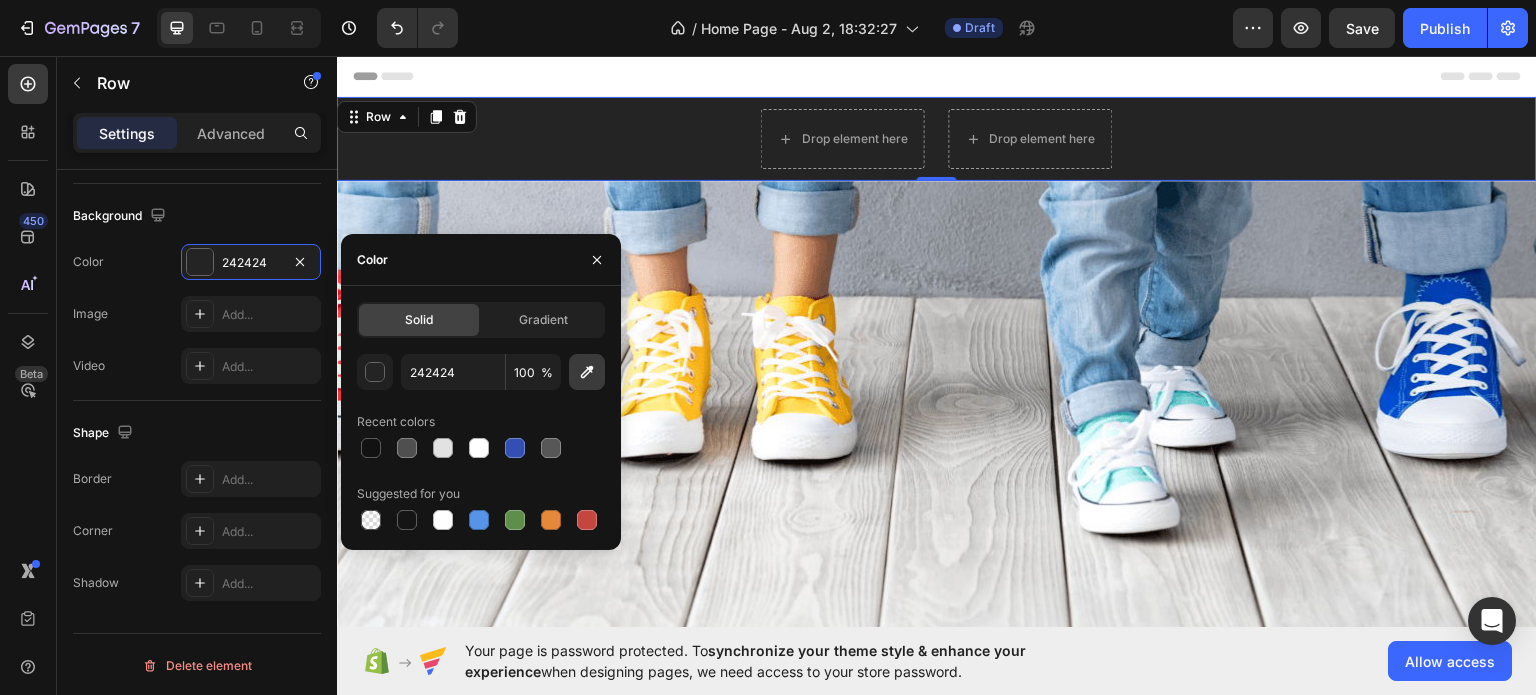 click 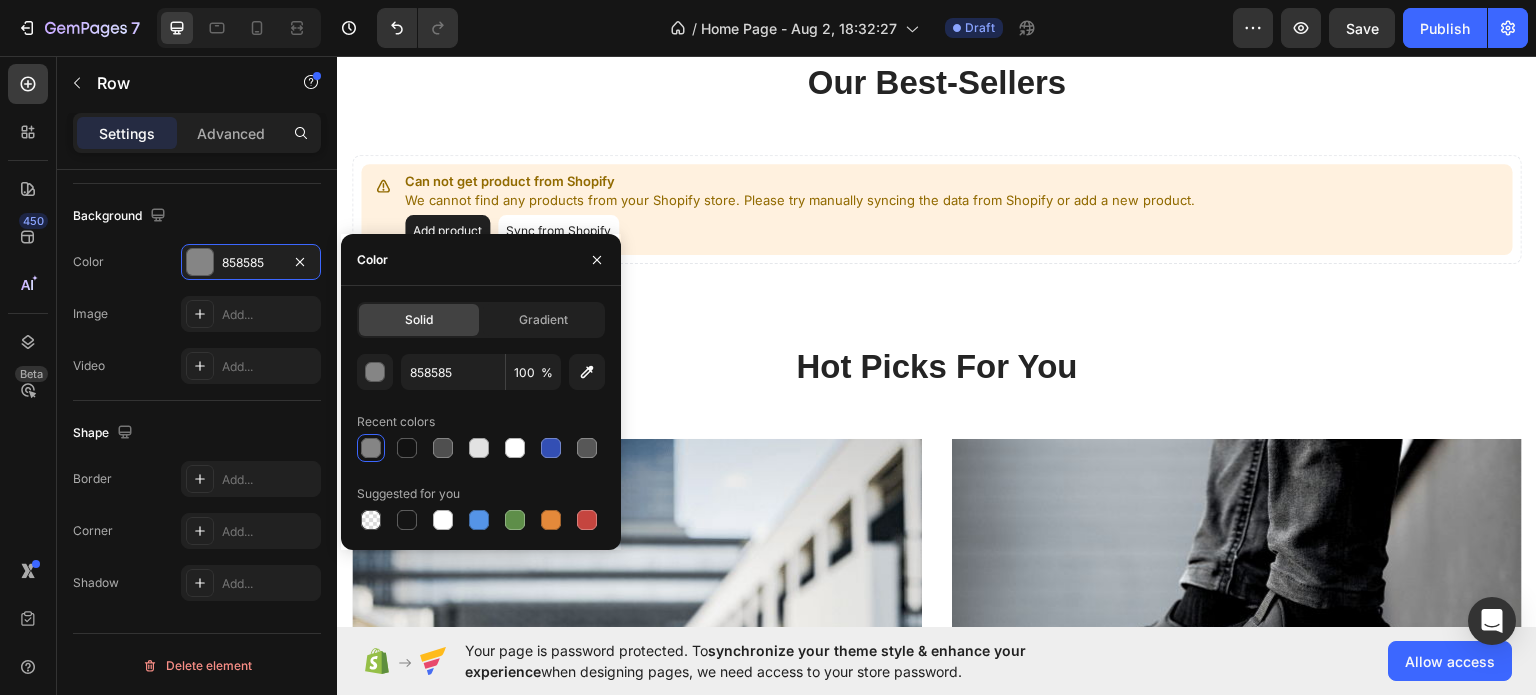 scroll, scrollTop: 1432, scrollLeft: 0, axis: vertical 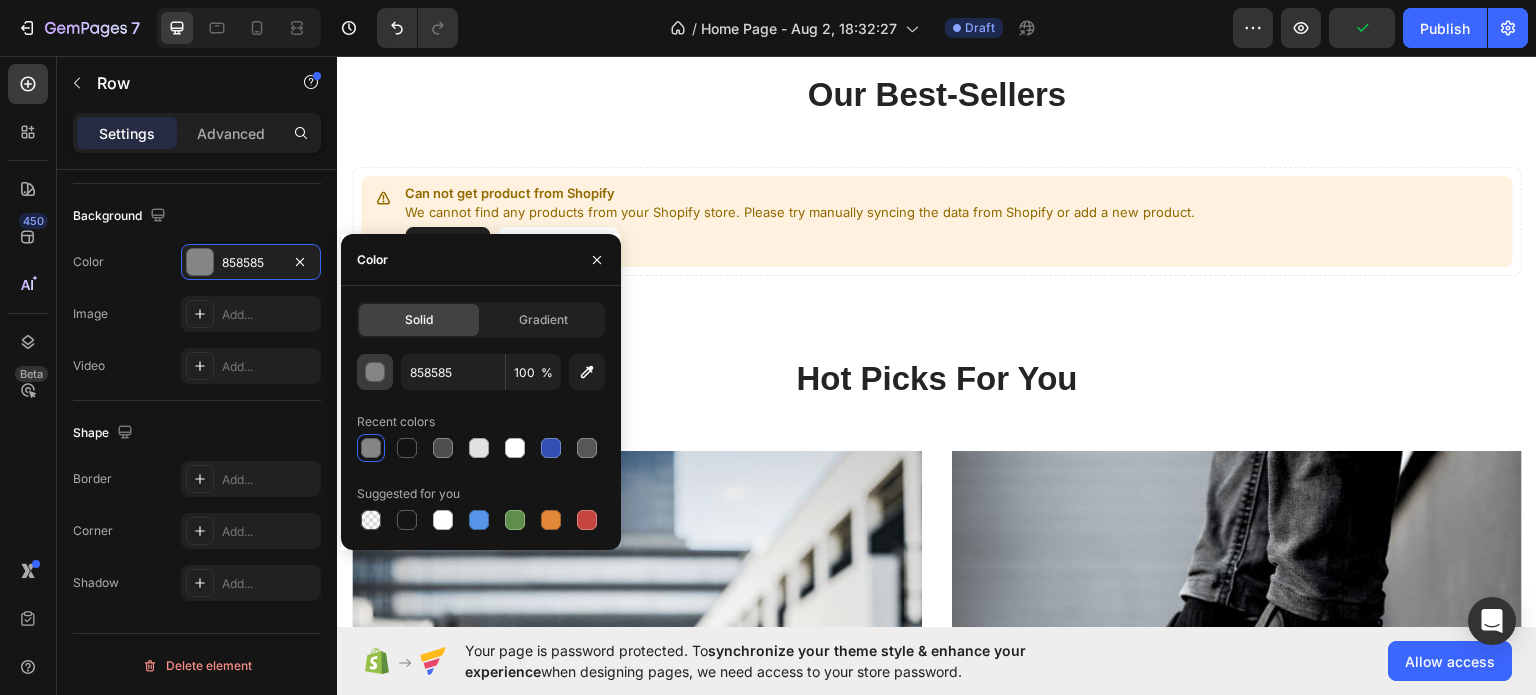 click at bounding box center (376, 373) 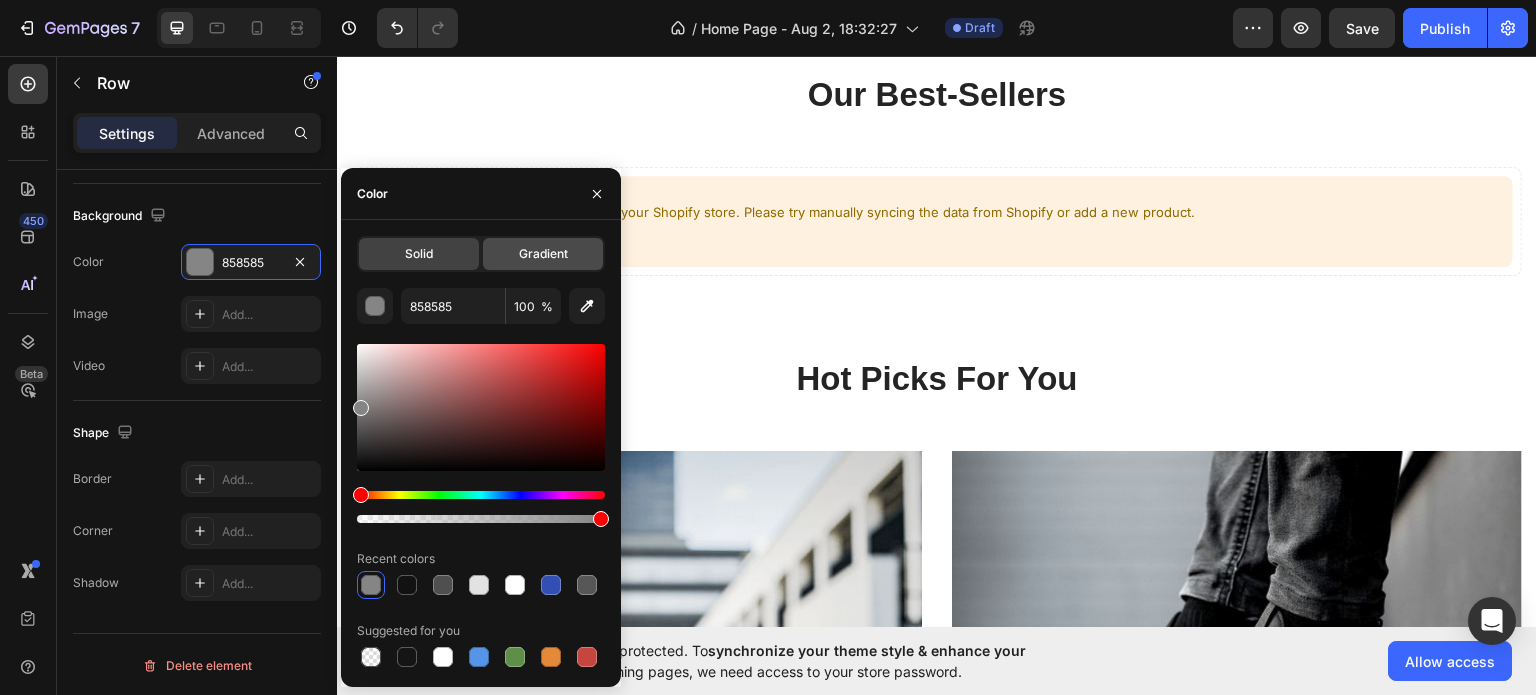 click on "Gradient" 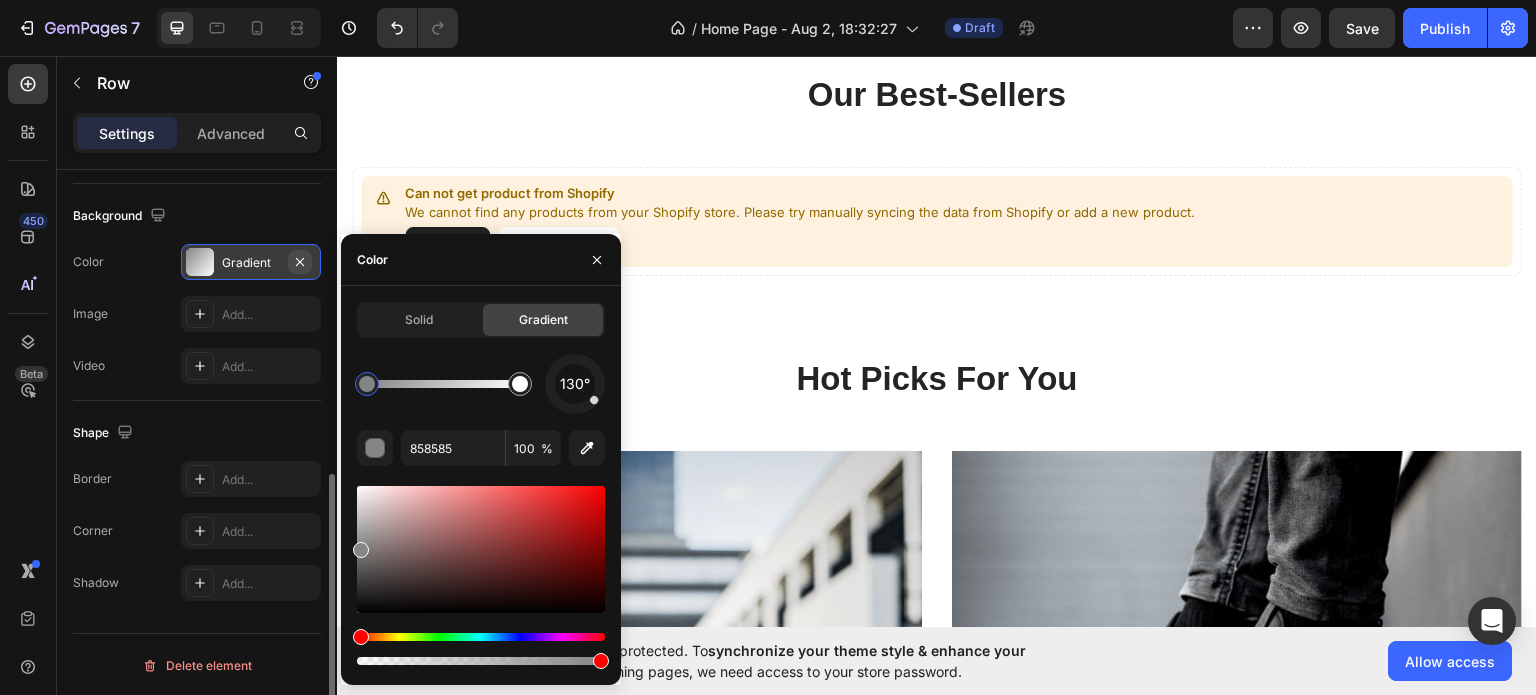 click 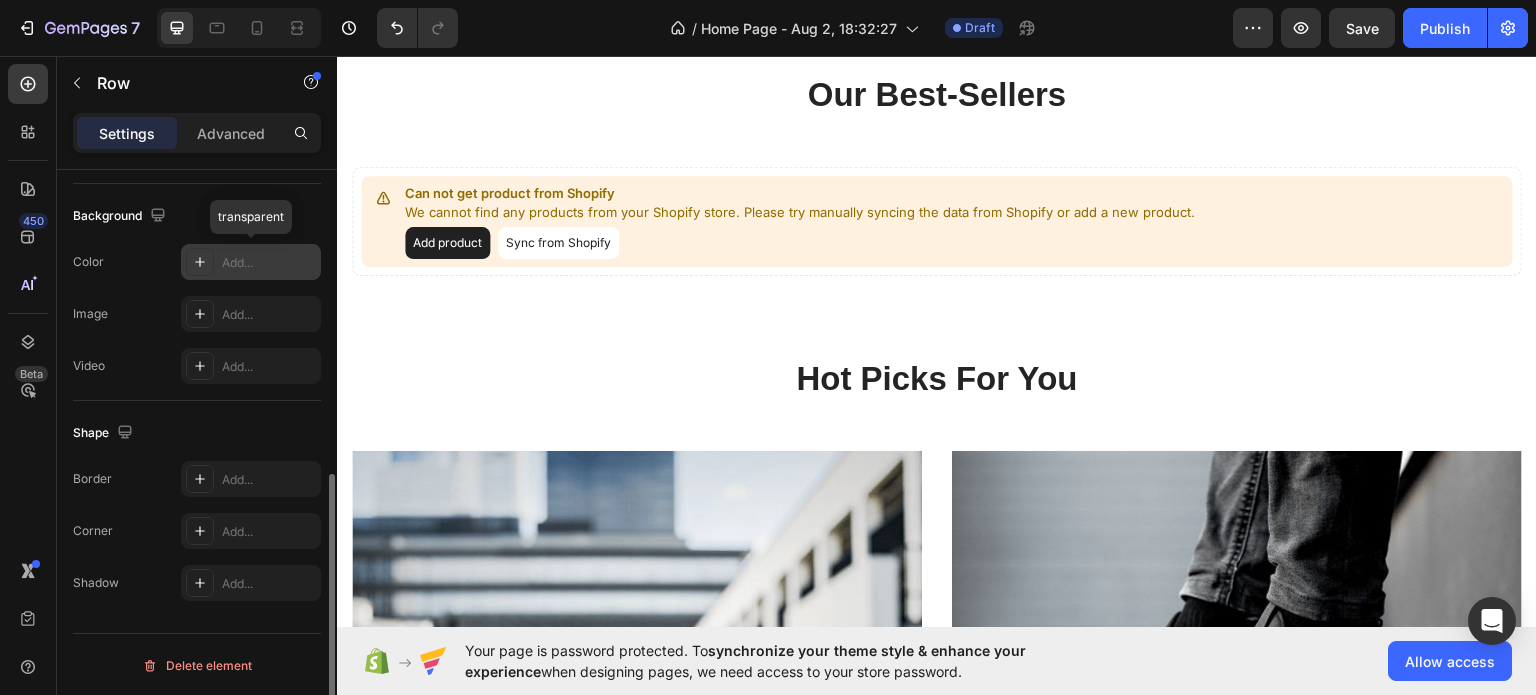 click on "Add..." at bounding box center (269, 263) 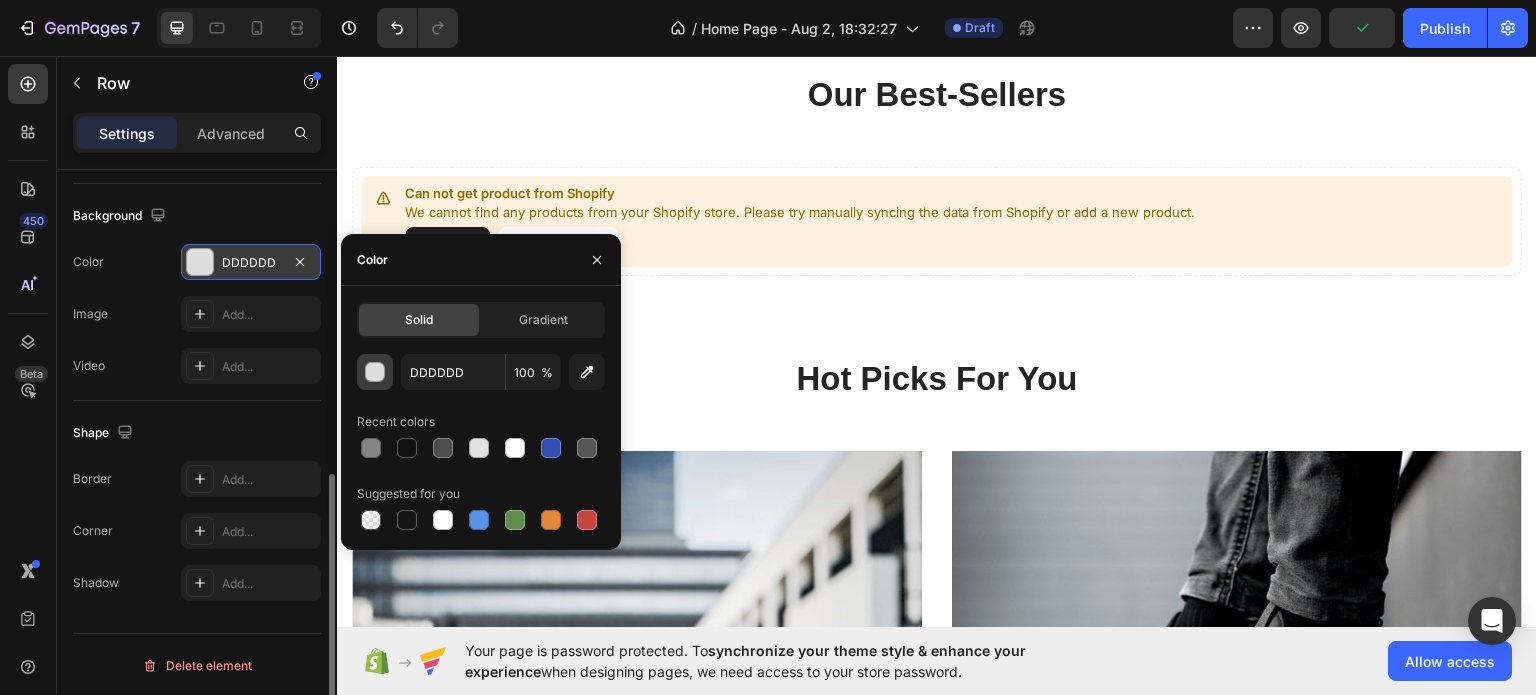 click at bounding box center [375, 372] 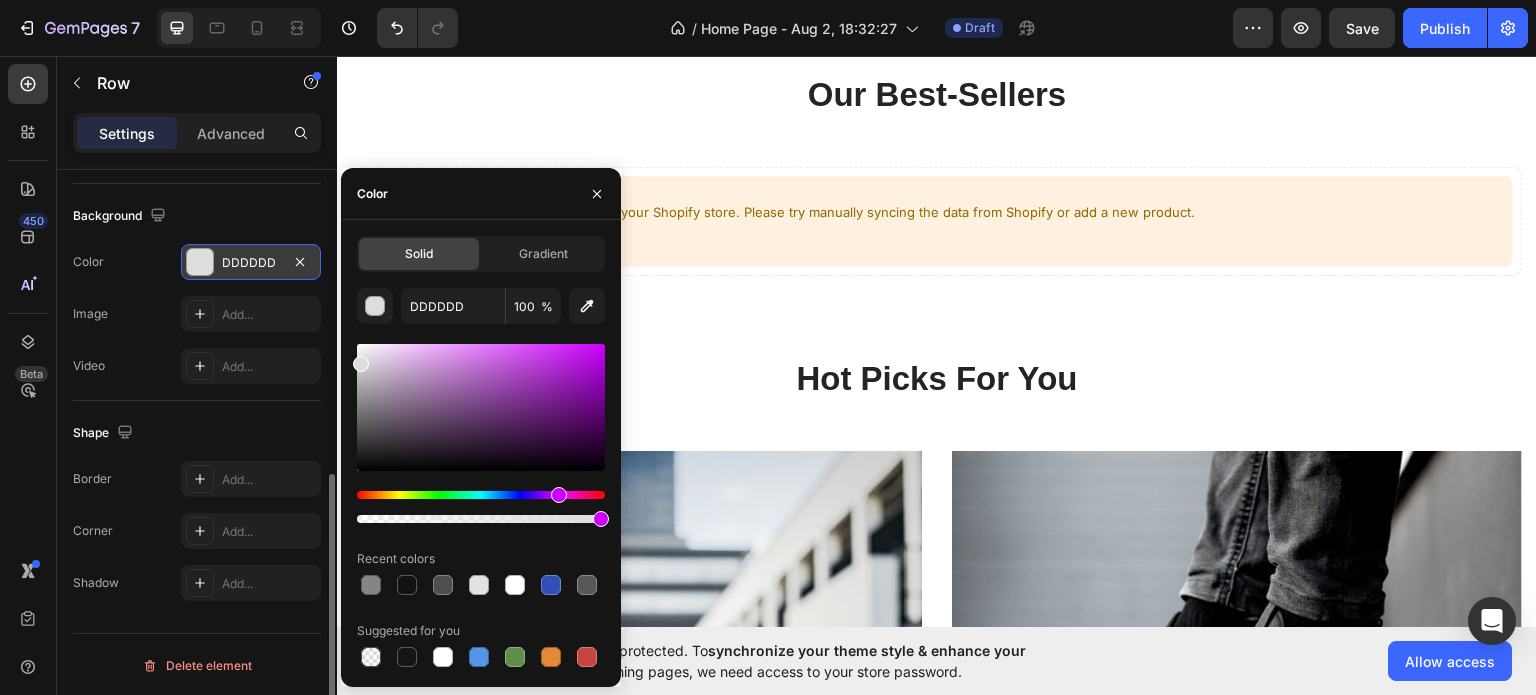 click at bounding box center (481, 495) 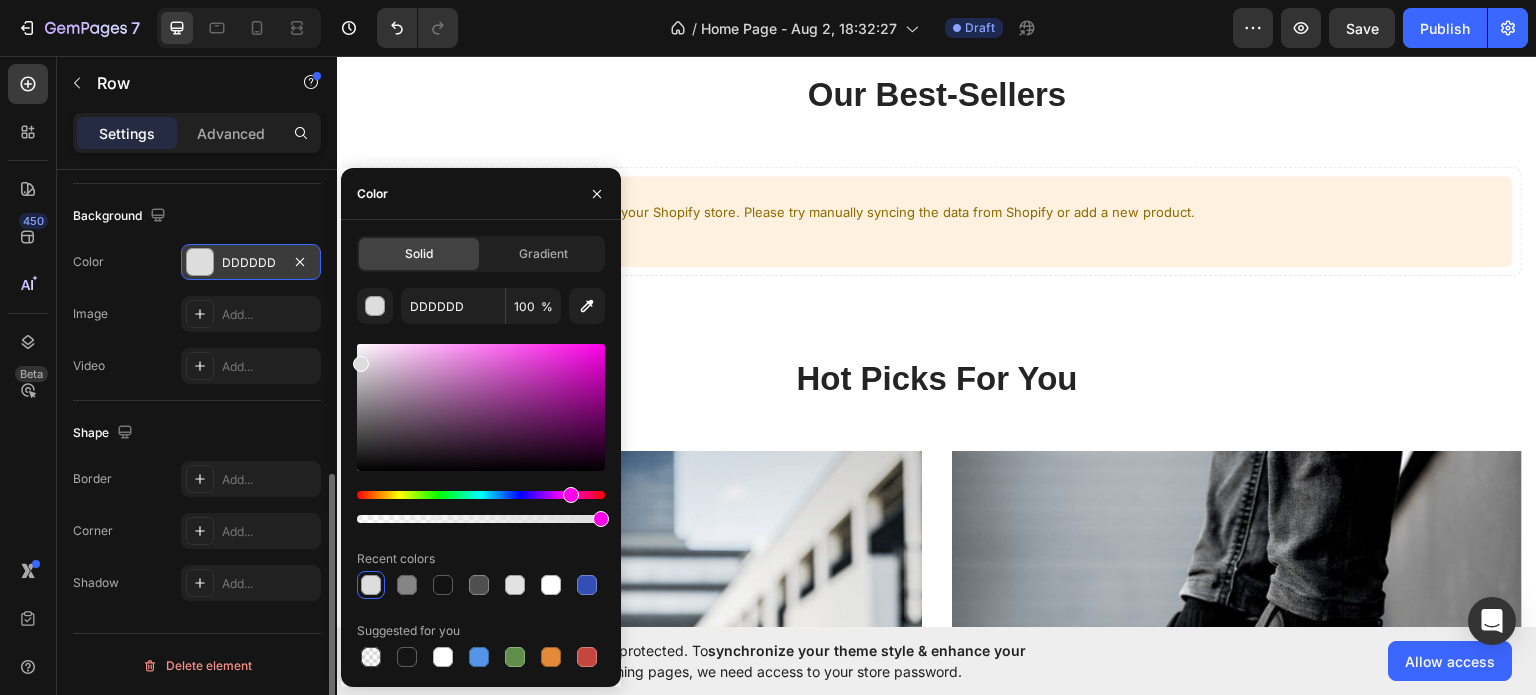 click at bounding box center [481, 495] 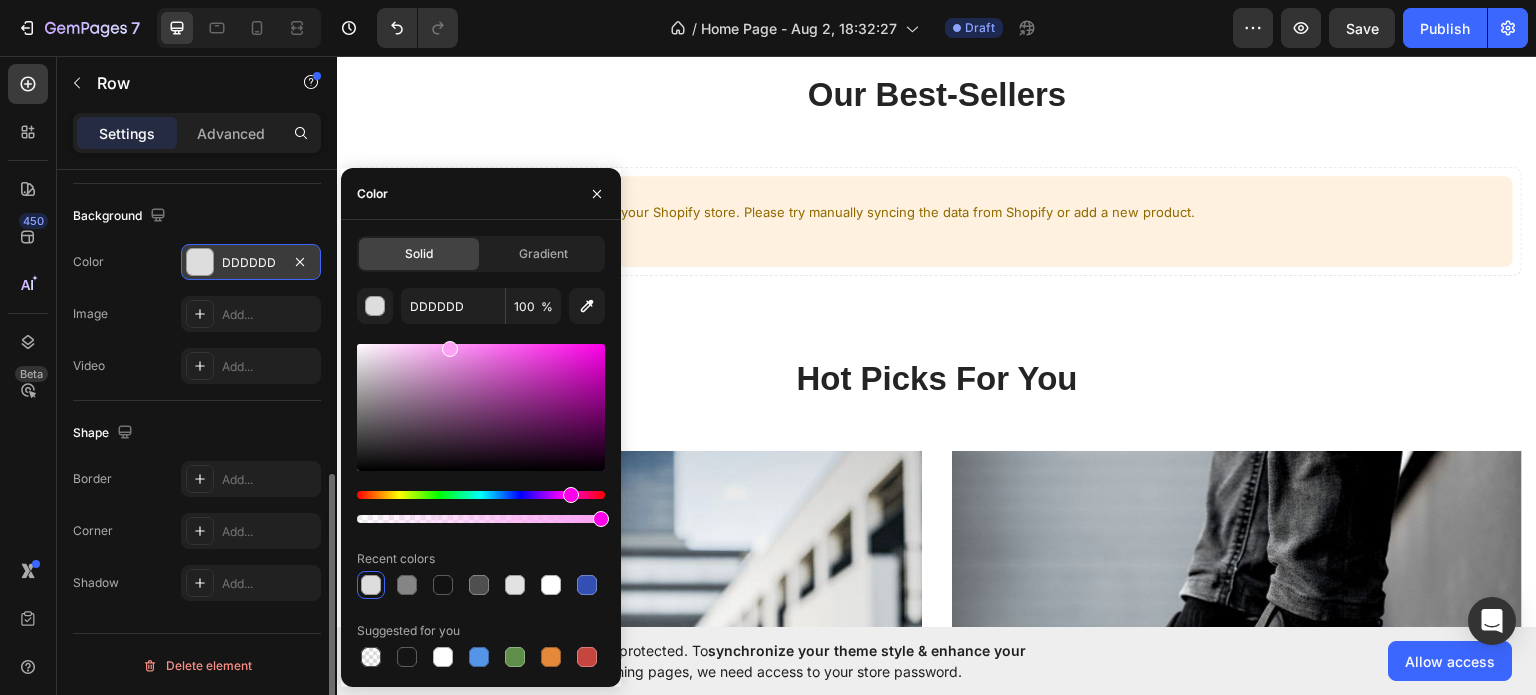 click at bounding box center [481, 407] 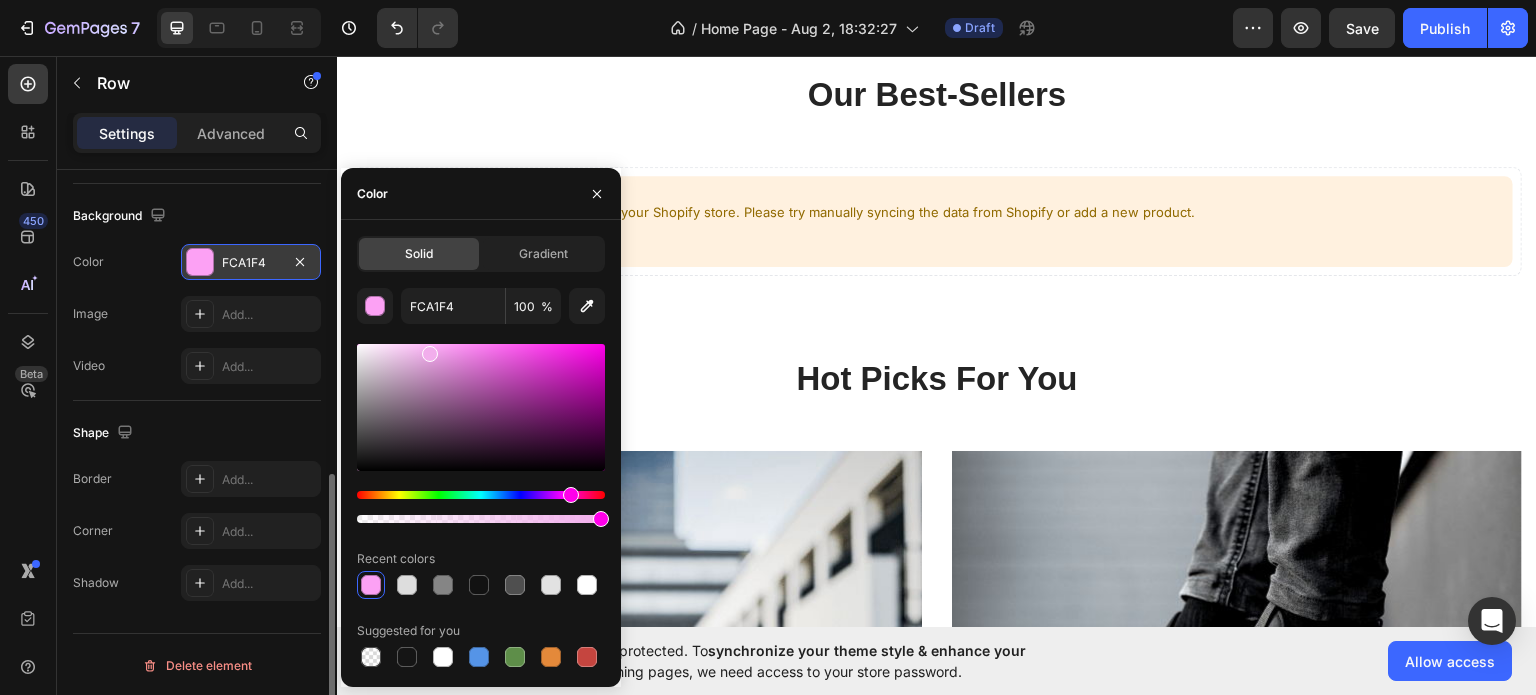 click at bounding box center [481, 407] 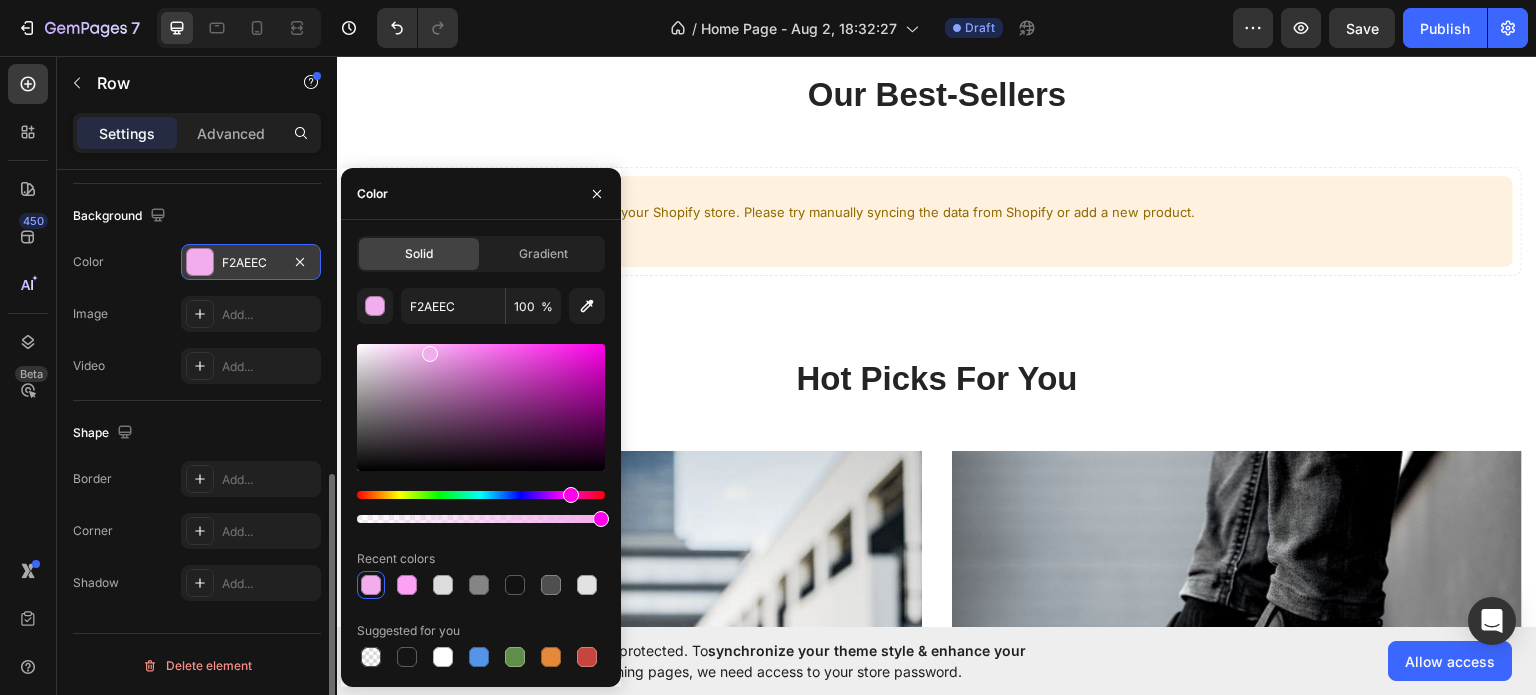 click at bounding box center (371, 585) 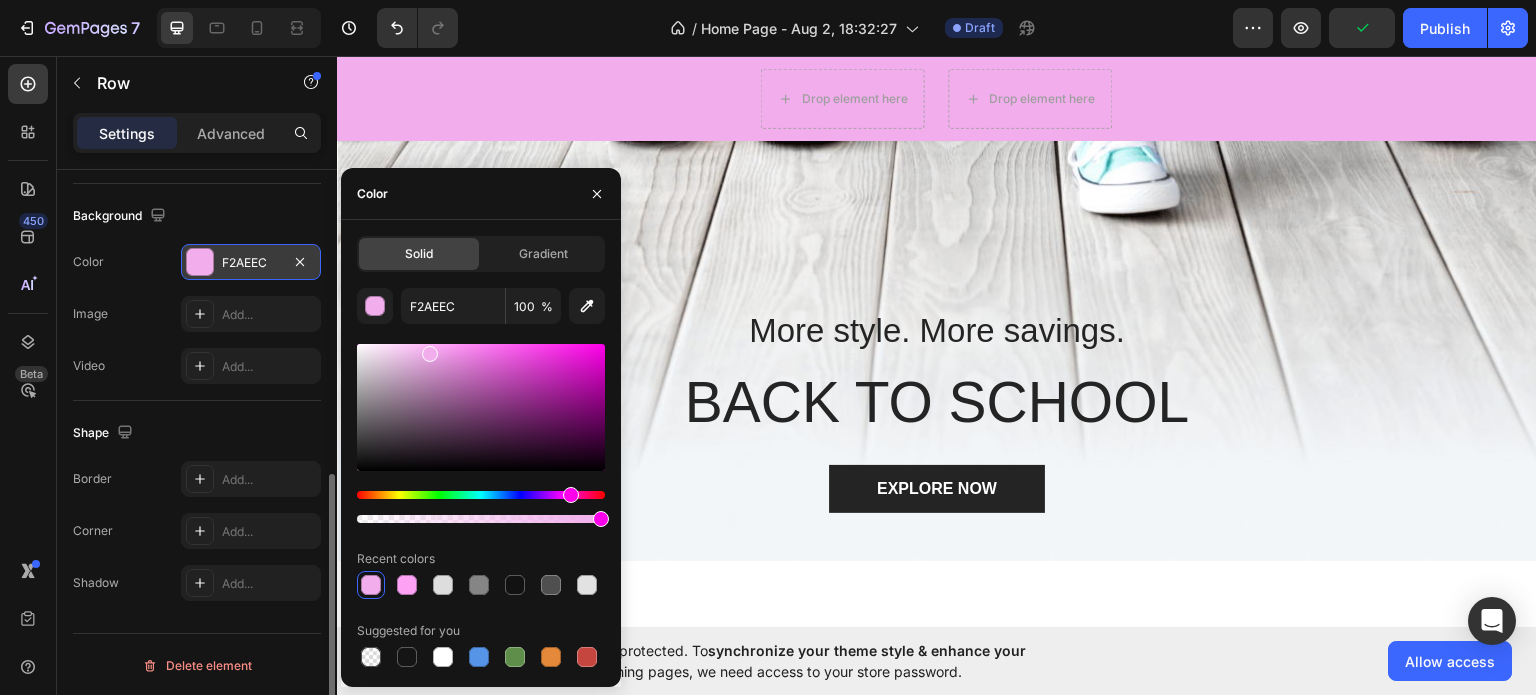 scroll, scrollTop: 0, scrollLeft: 0, axis: both 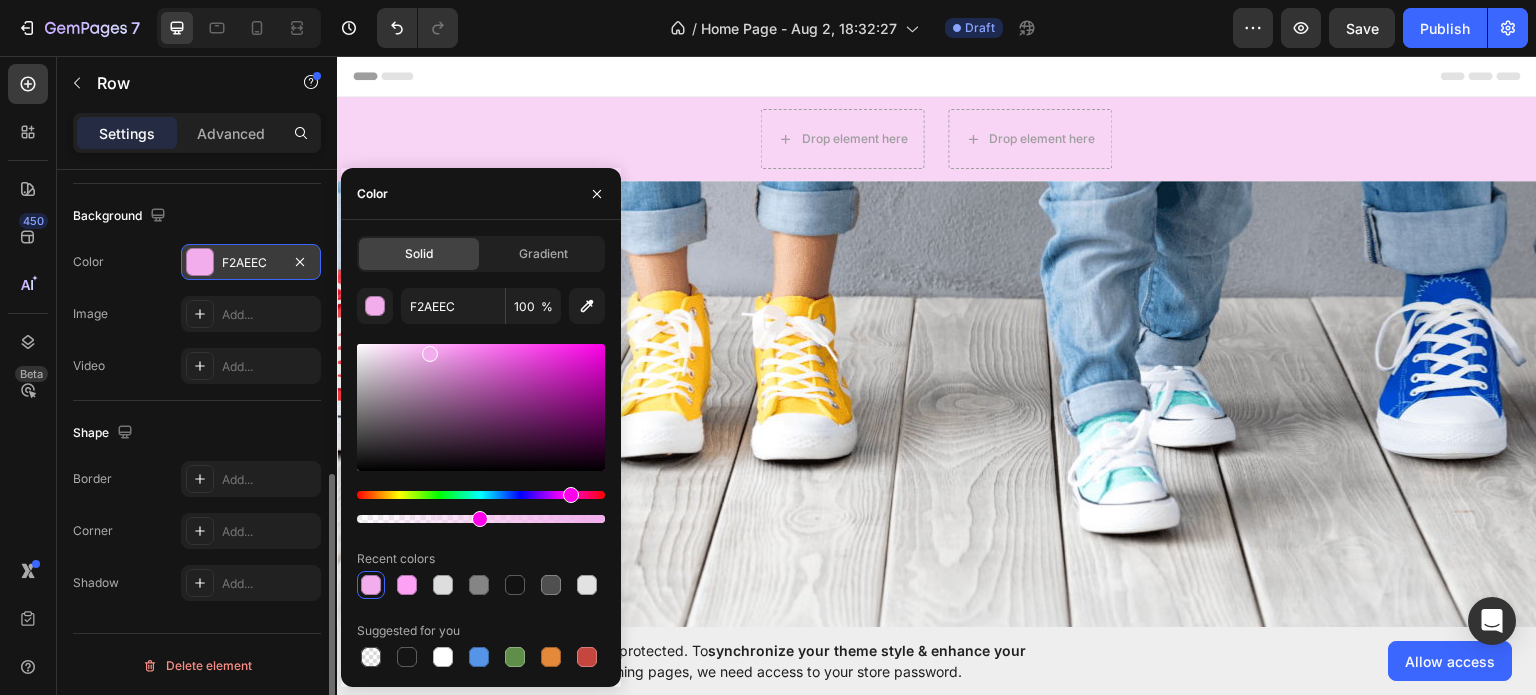drag, startPoint x: 594, startPoint y: 516, endPoint x: 489, endPoint y: 527, distance: 105.574615 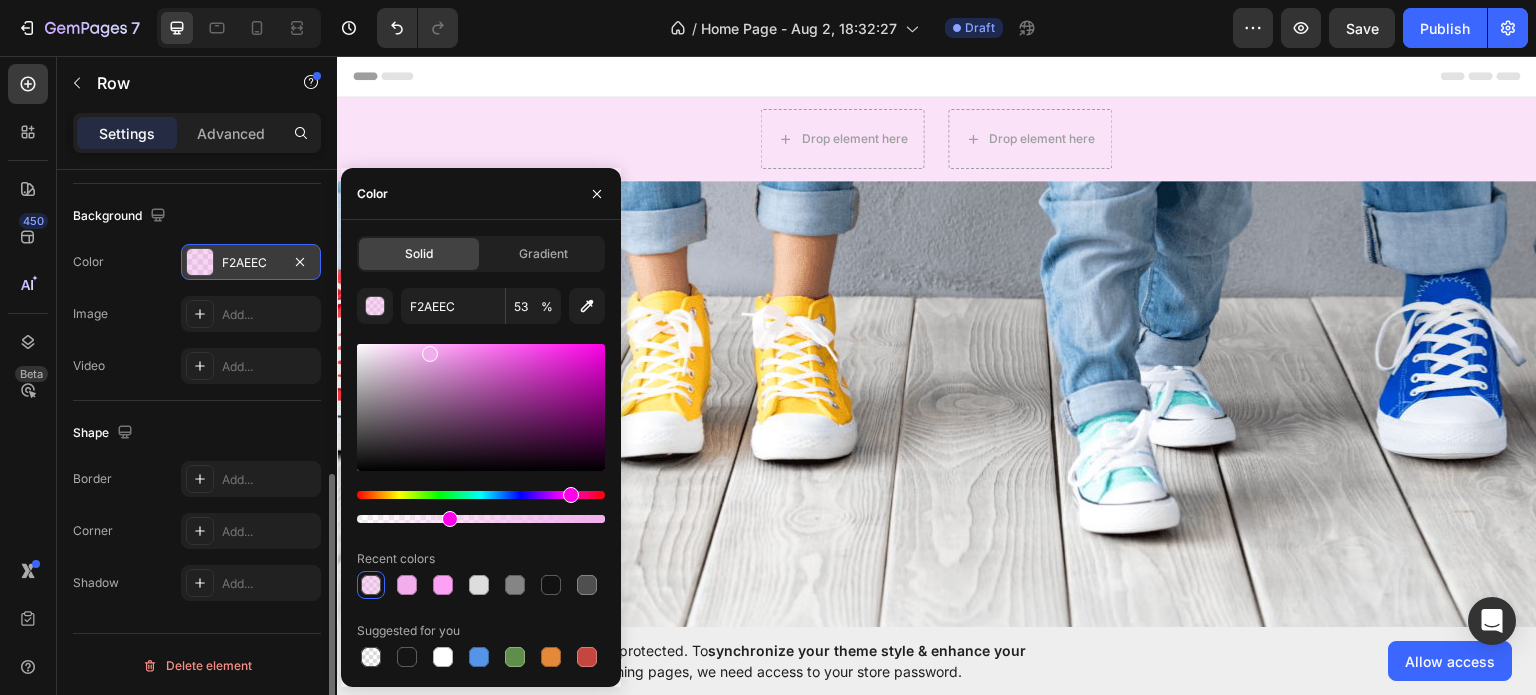drag, startPoint x: 496, startPoint y: 515, endPoint x: 446, endPoint y: 523, distance: 50.635956 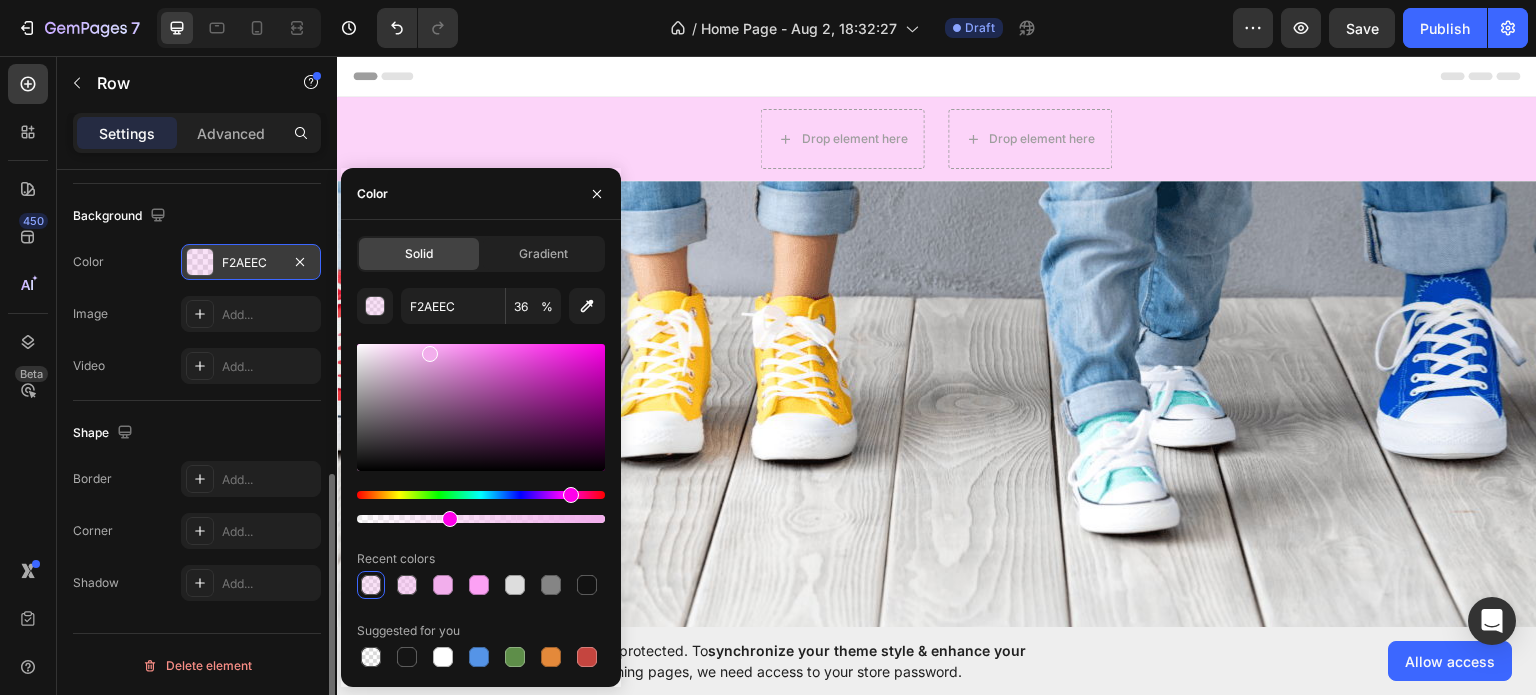 click at bounding box center [481, 407] 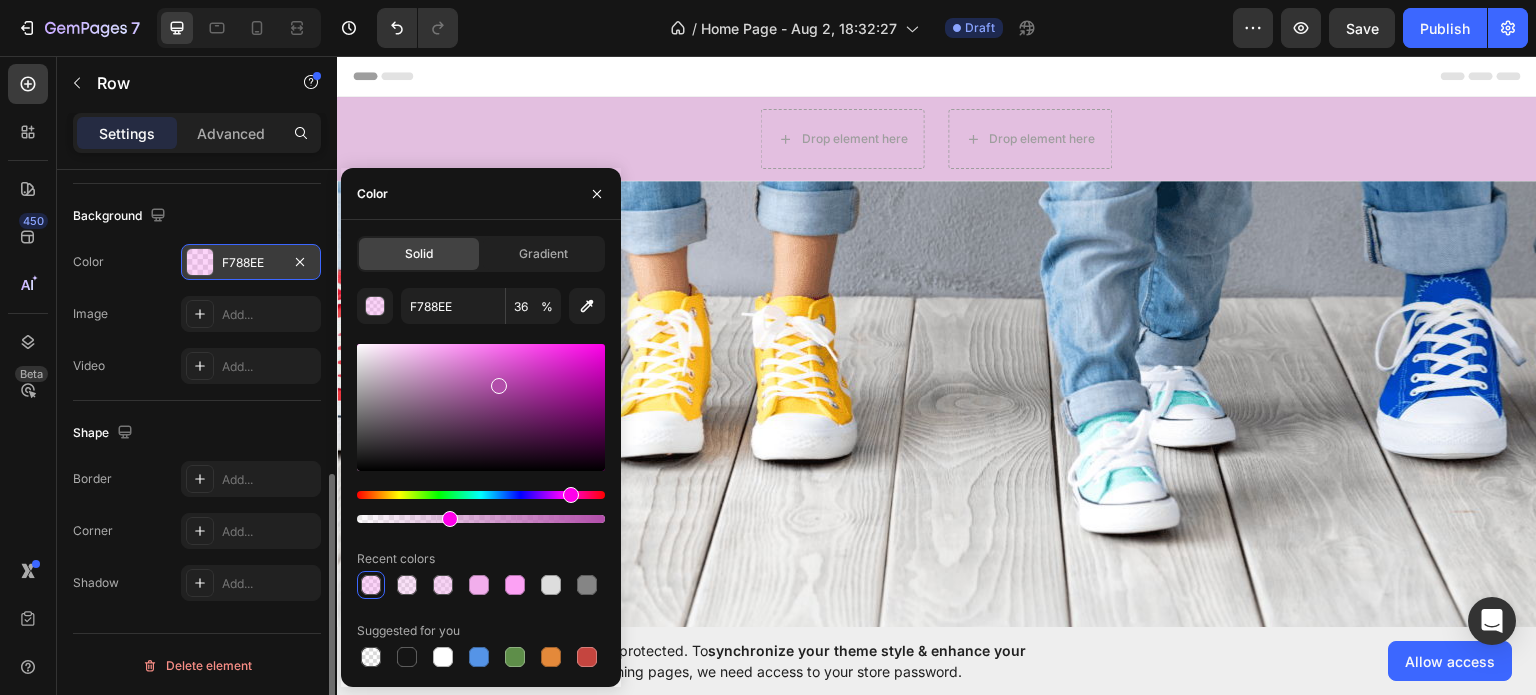 click at bounding box center (481, 407) 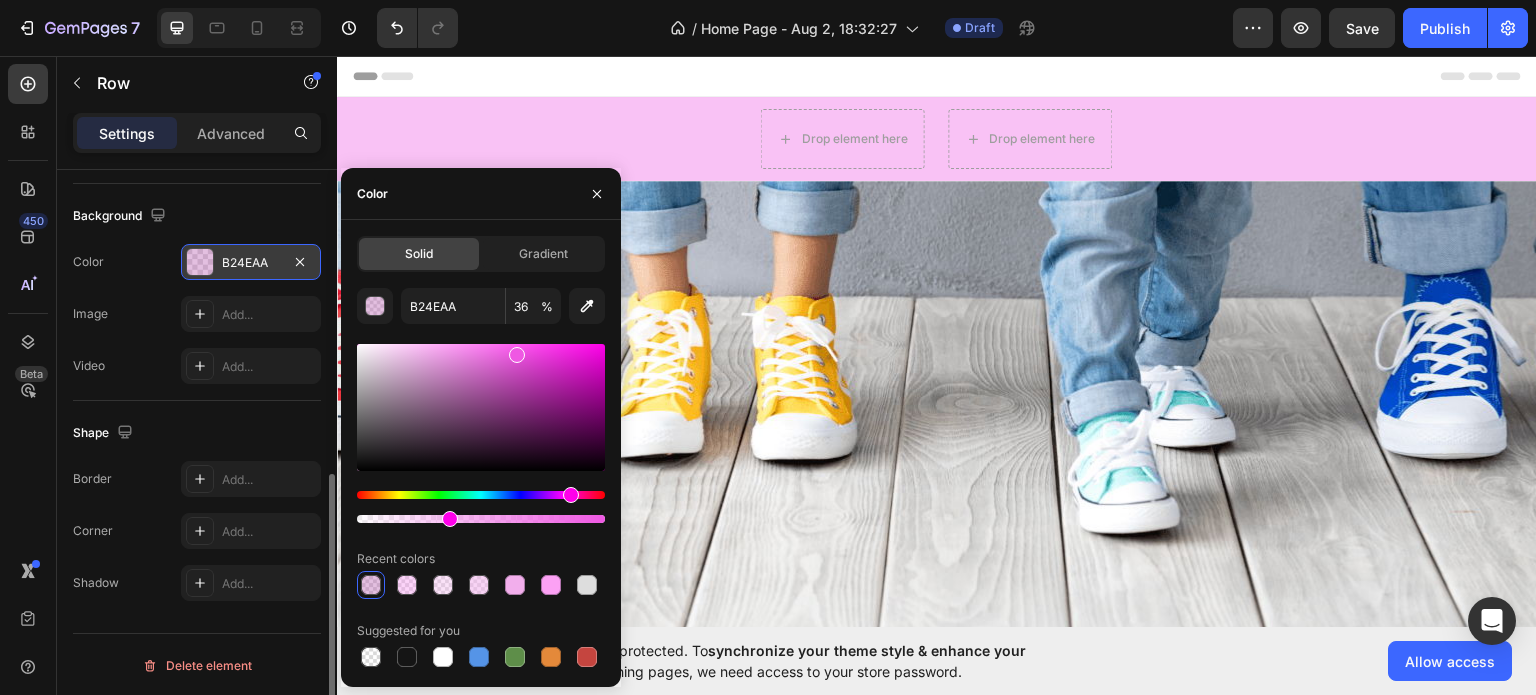 click at bounding box center (481, 407) 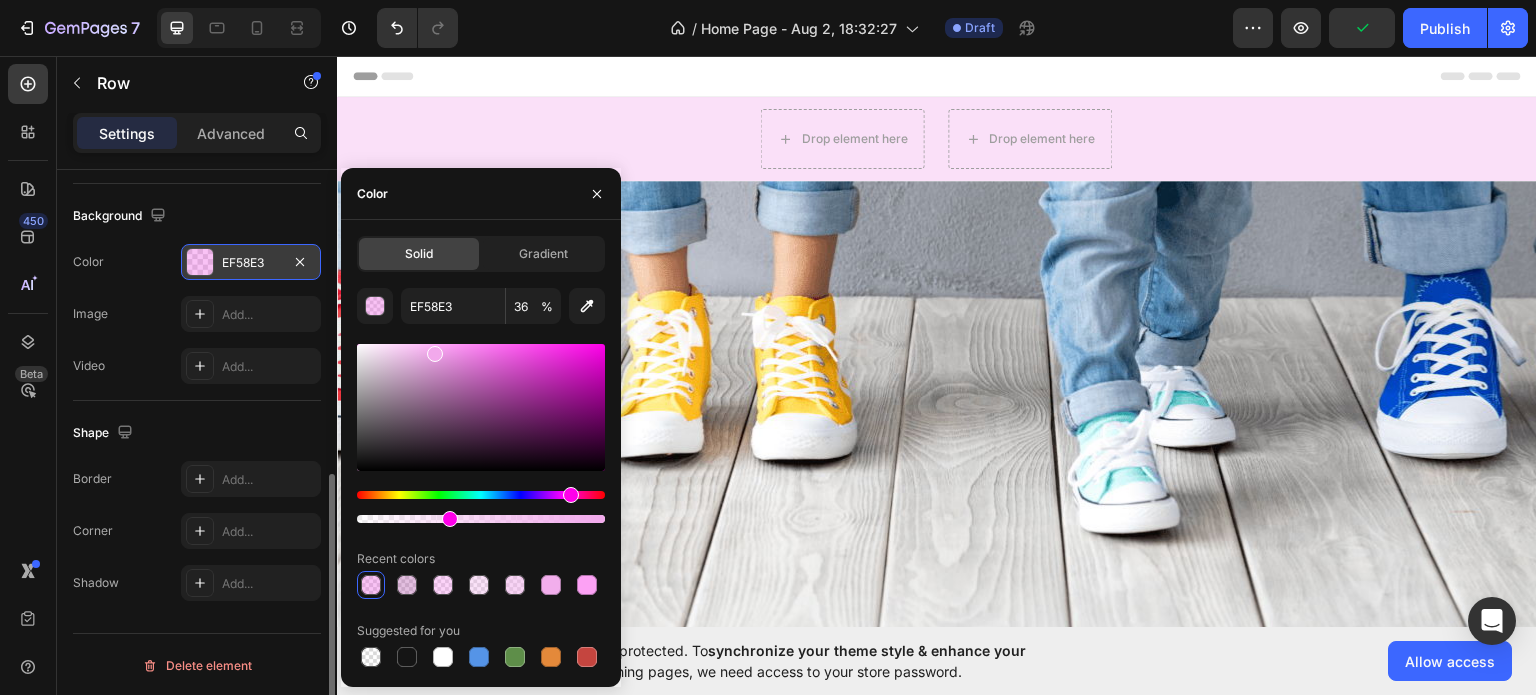 click at bounding box center [481, 407] 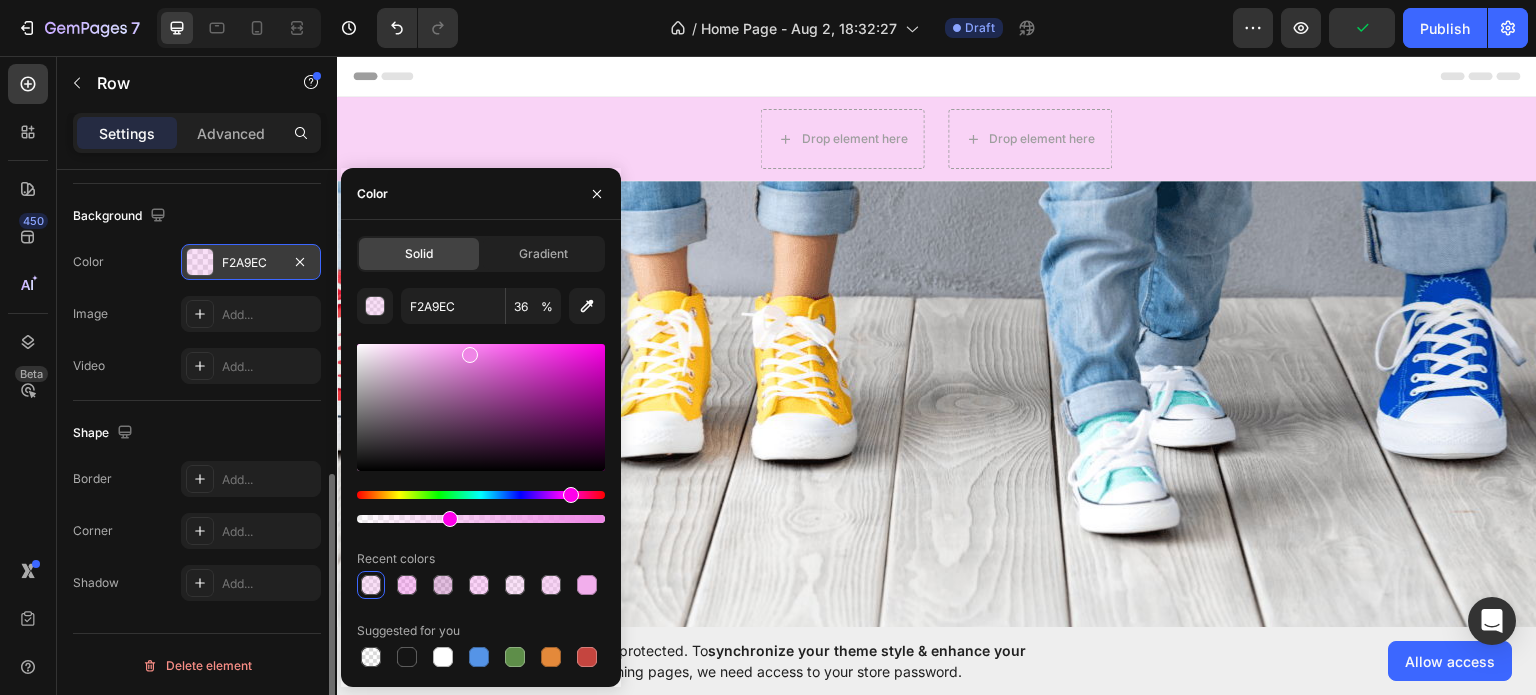 click at bounding box center [481, 407] 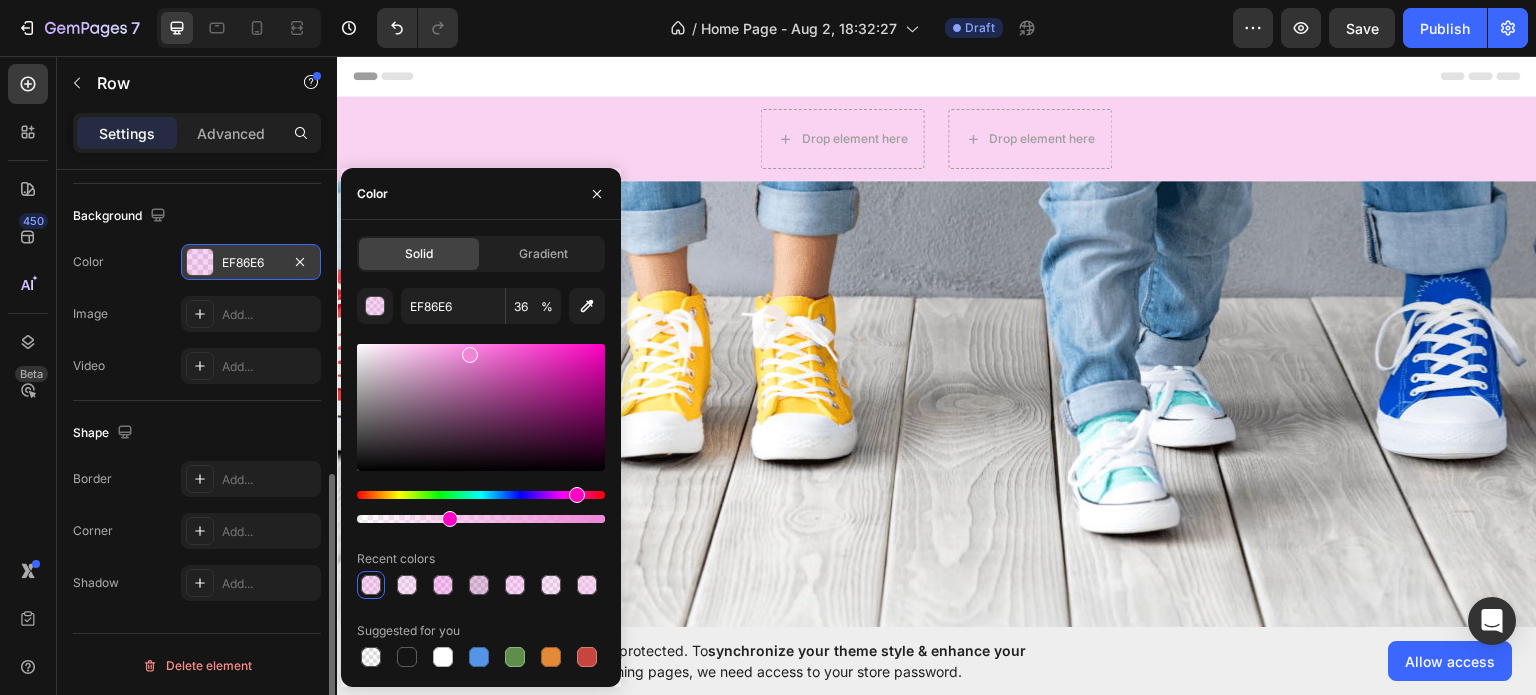 click at bounding box center [577, 495] 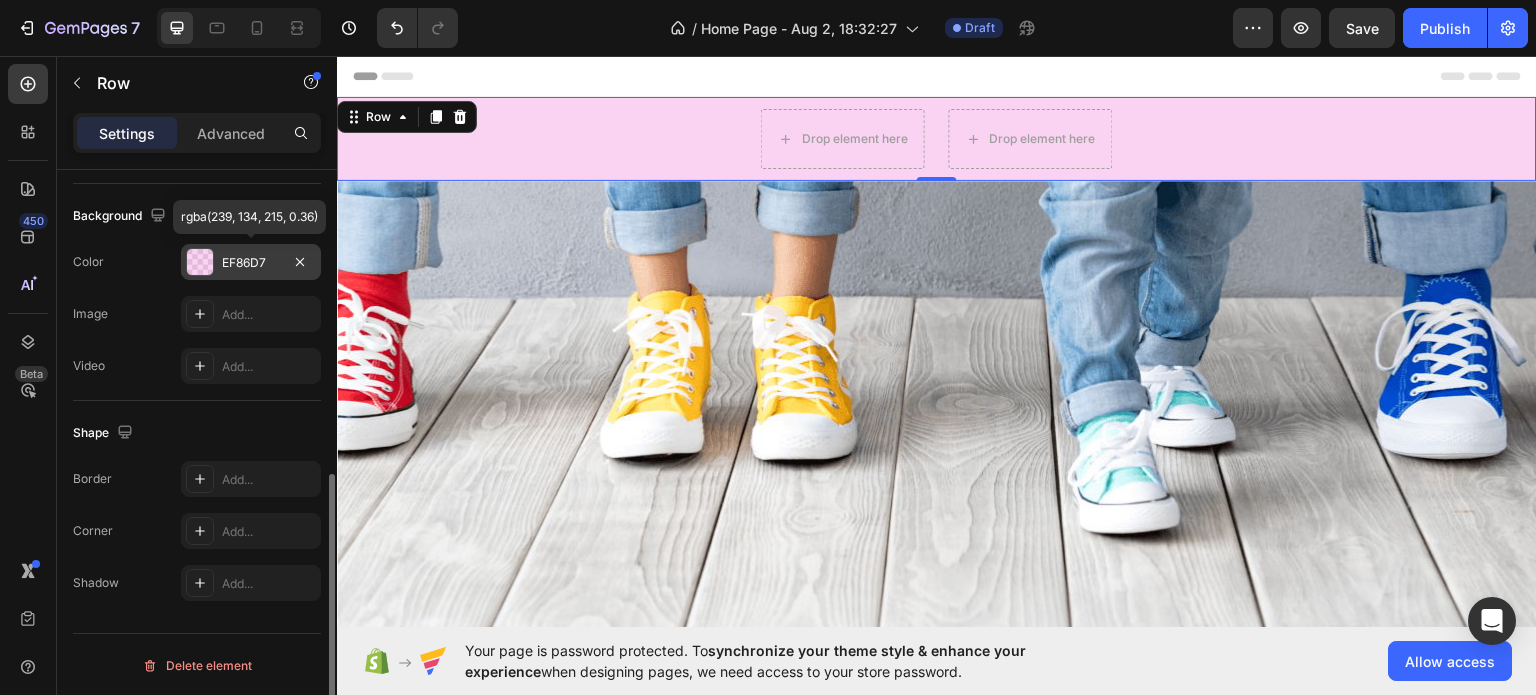 click on "EF86D7" at bounding box center [251, 263] 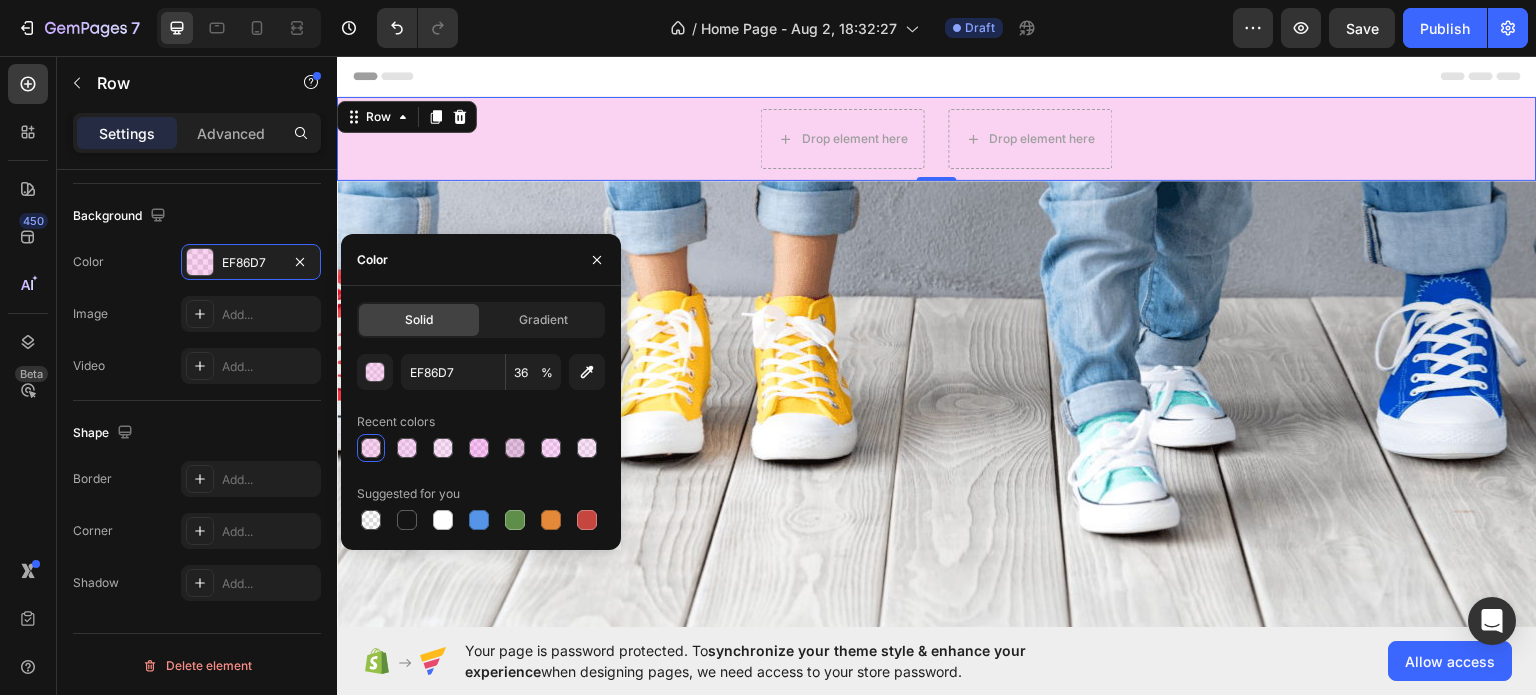 click at bounding box center (371, 448) 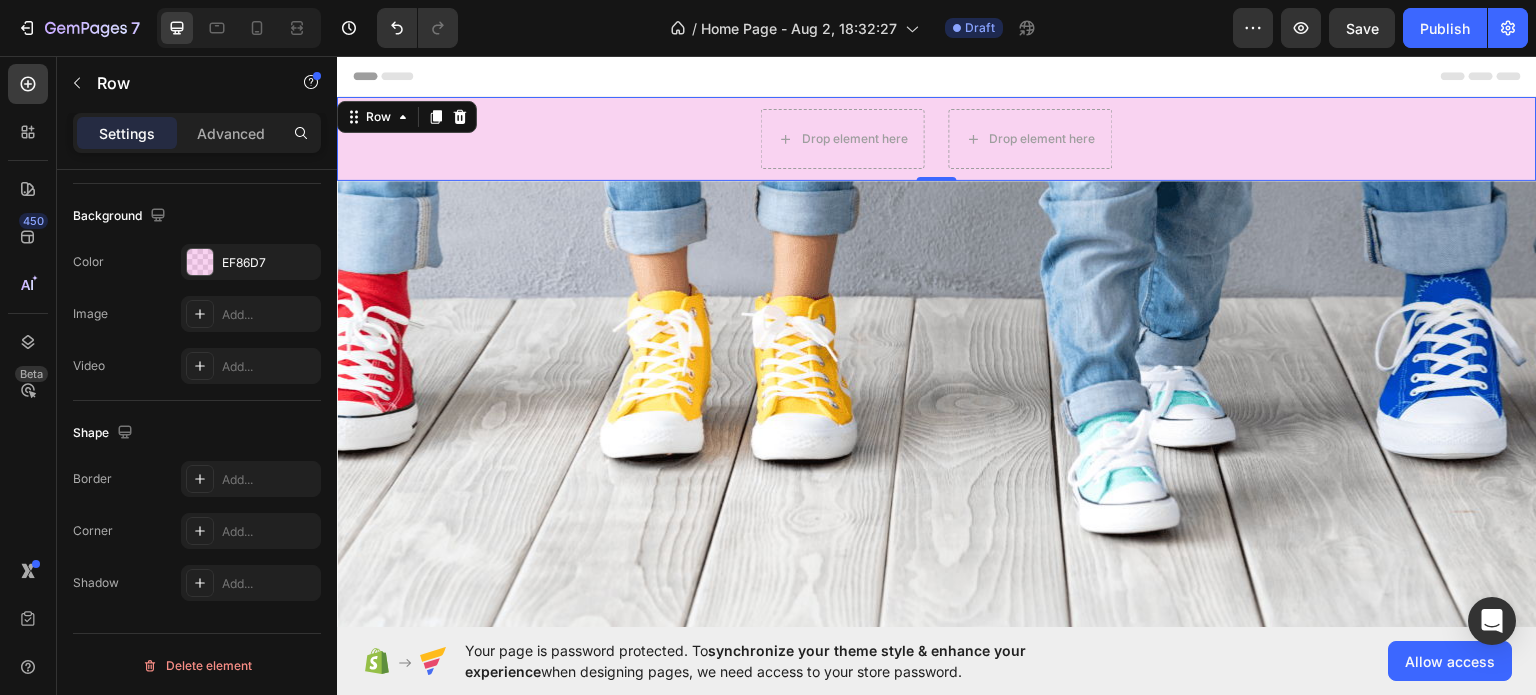 click on "7   /  Home Page - [DATE] [TIME] Draft Preview  Save   Publish" 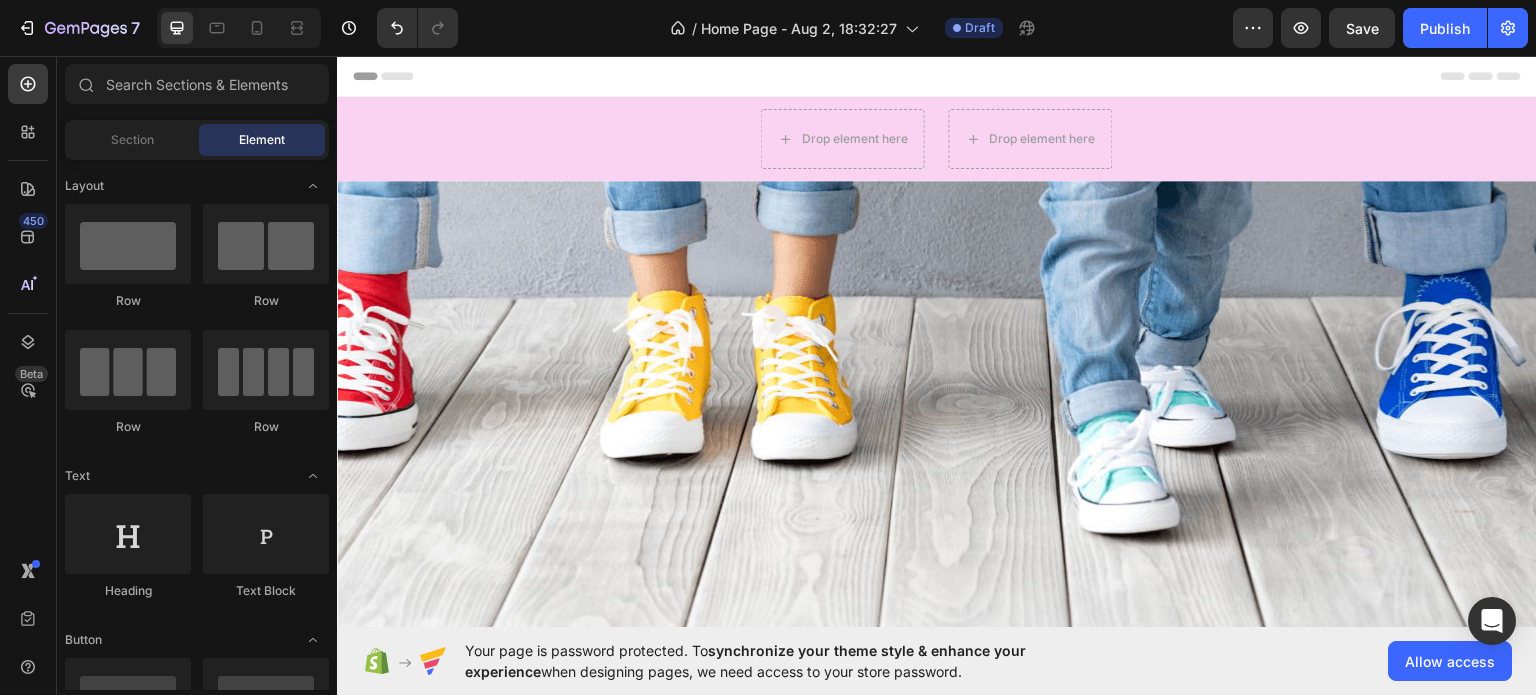 click on "Header" at bounding box center (937, 75) 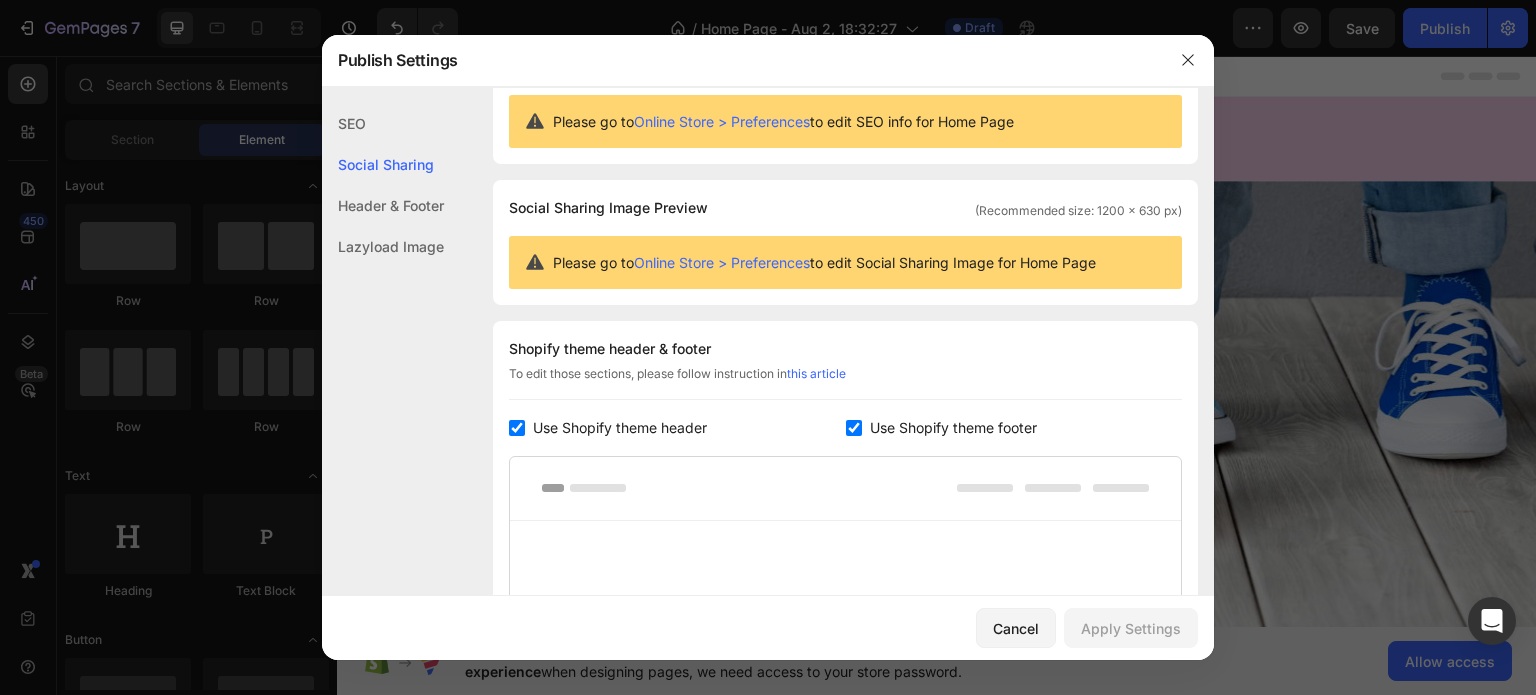 scroll, scrollTop: 0, scrollLeft: 0, axis: both 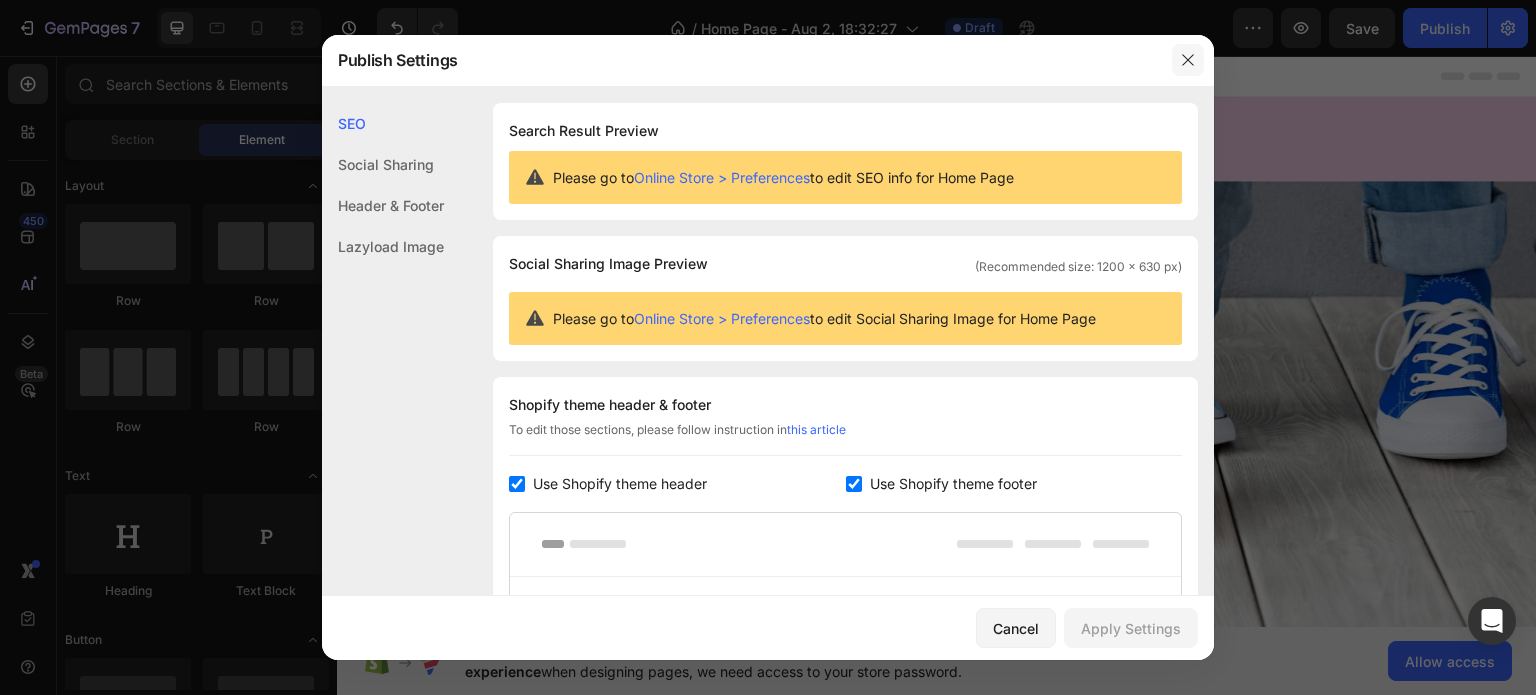 click 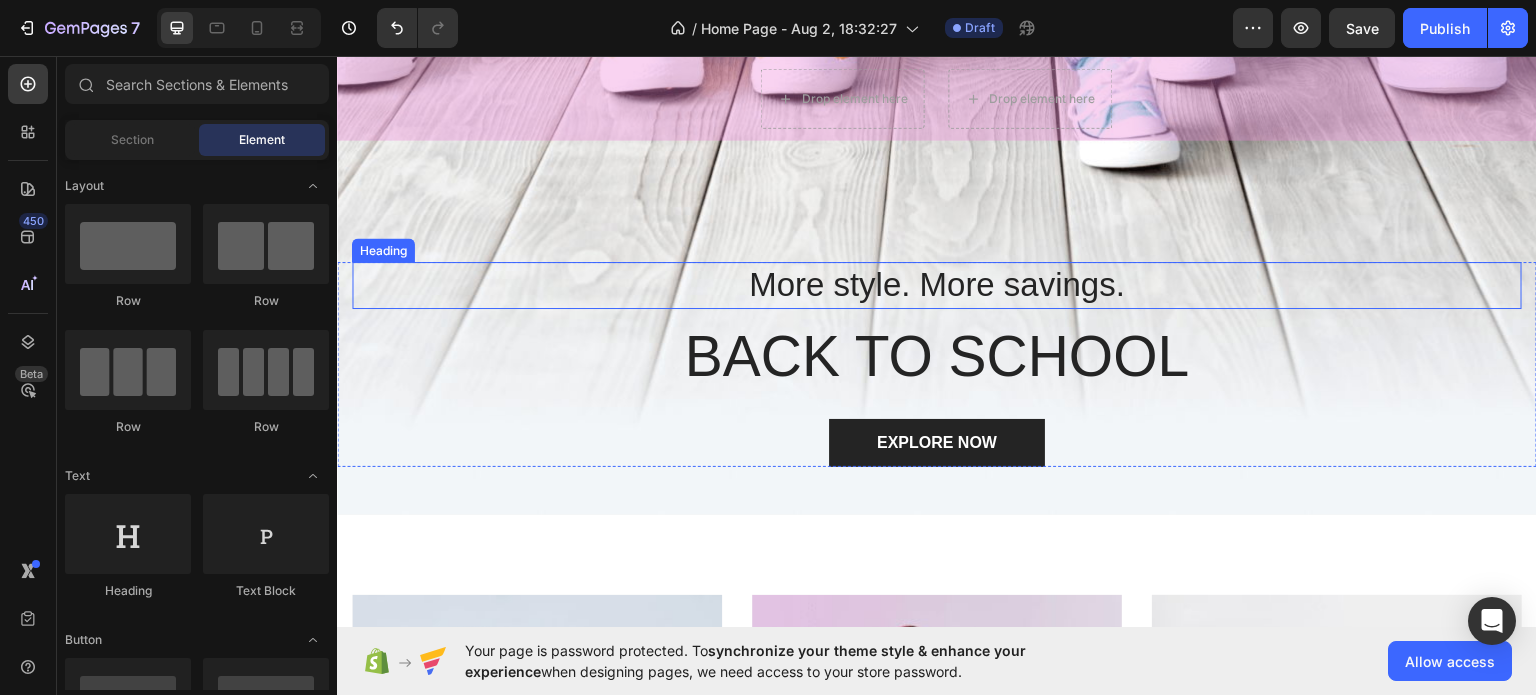 scroll, scrollTop: 367, scrollLeft: 0, axis: vertical 